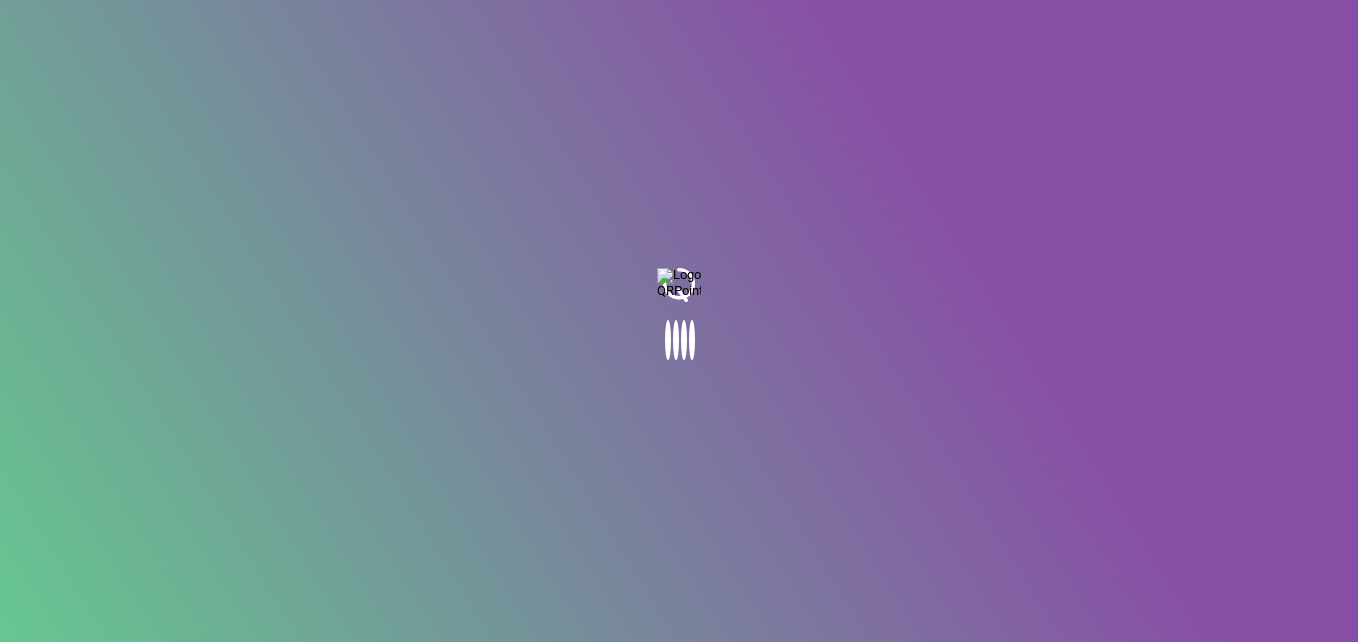 scroll, scrollTop: 0, scrollLeft: 0, axis: both 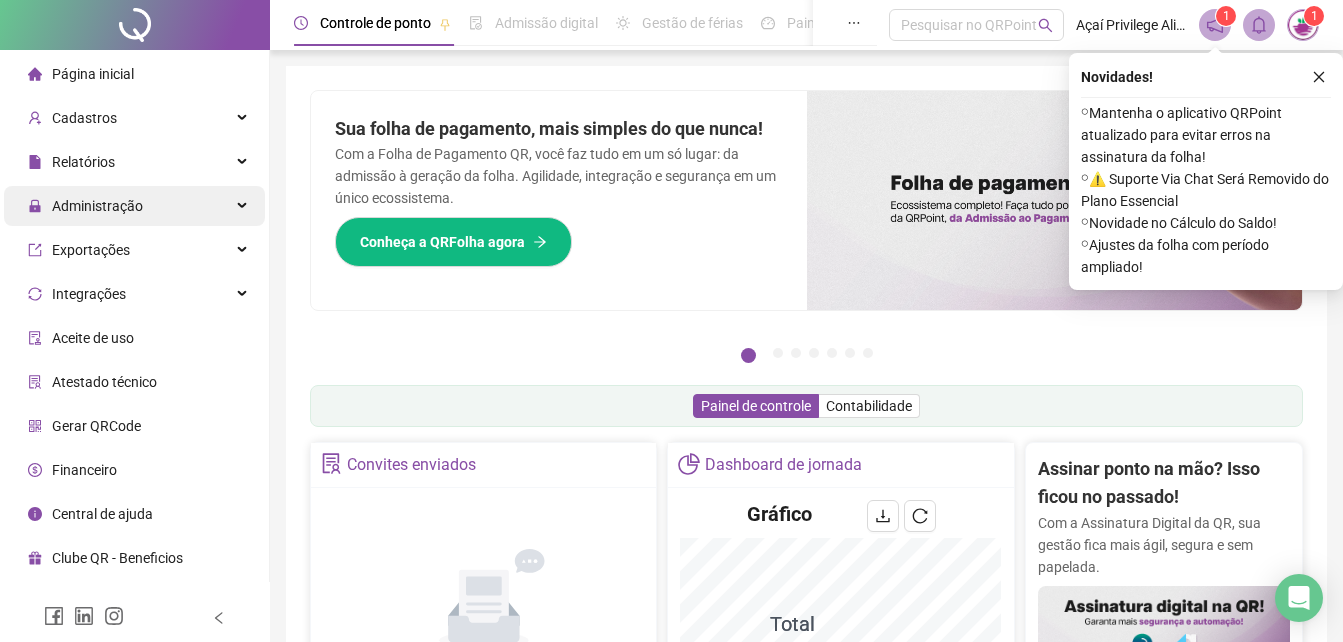 click on "Administração" at bounding box center [85, 206] 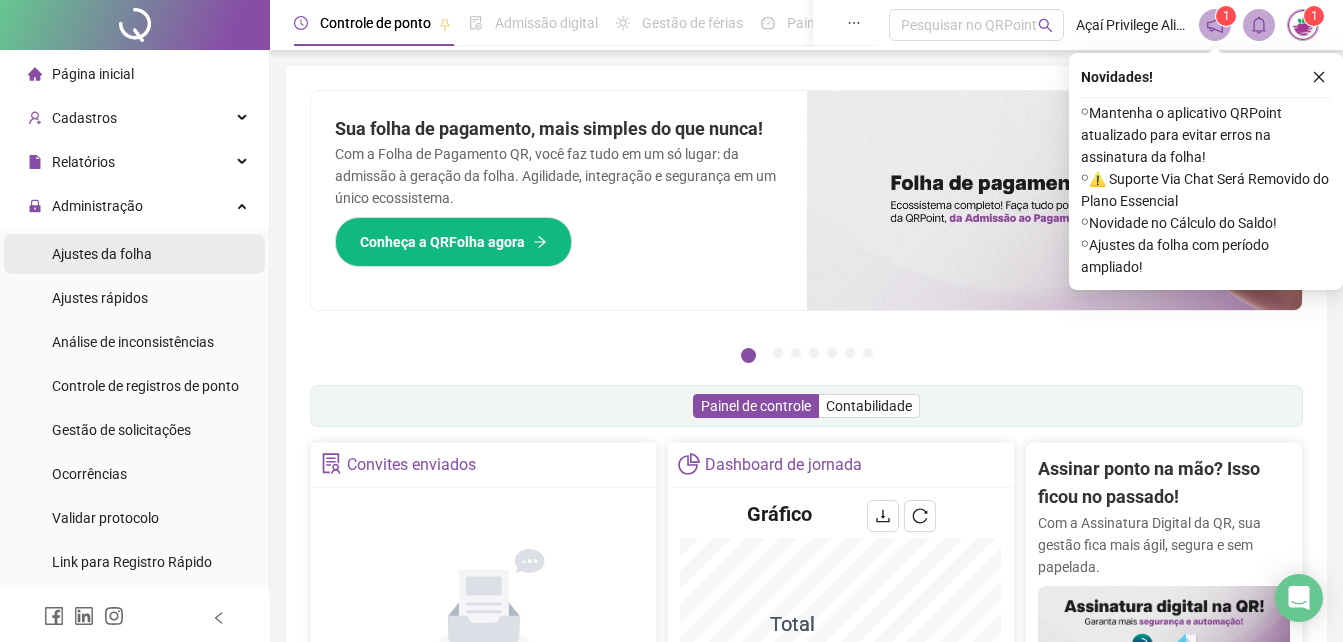 click on "Ajustes da folha" at bounding box center (134, 254) 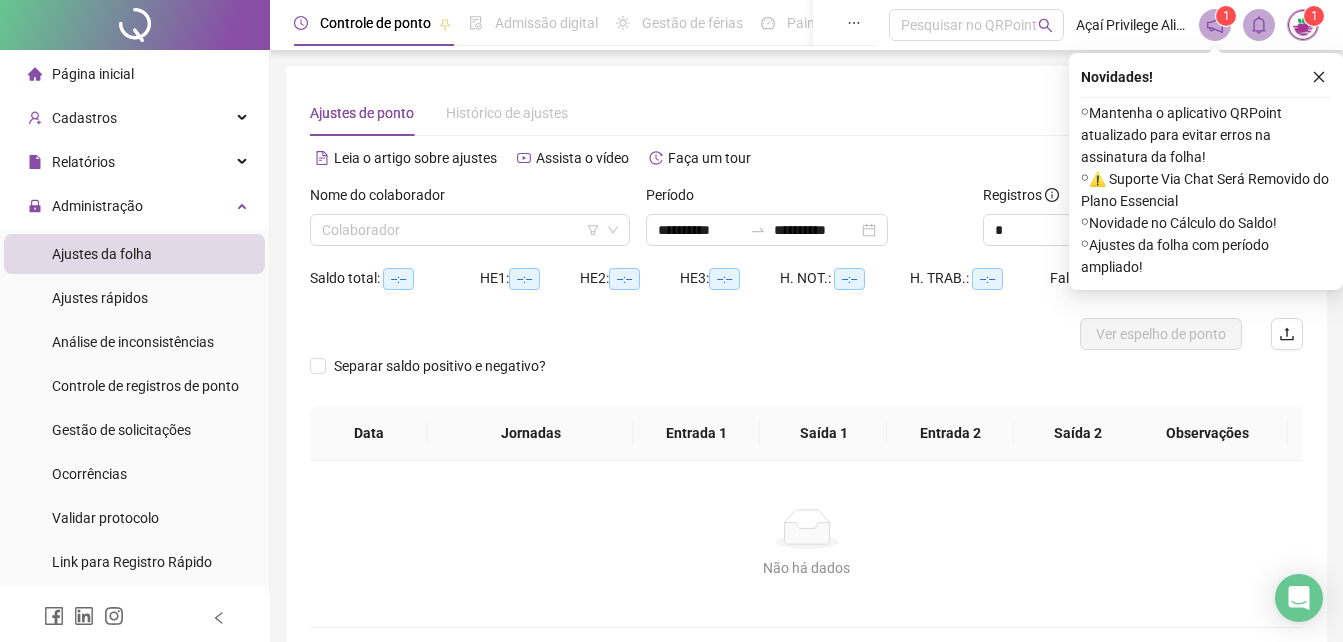 click 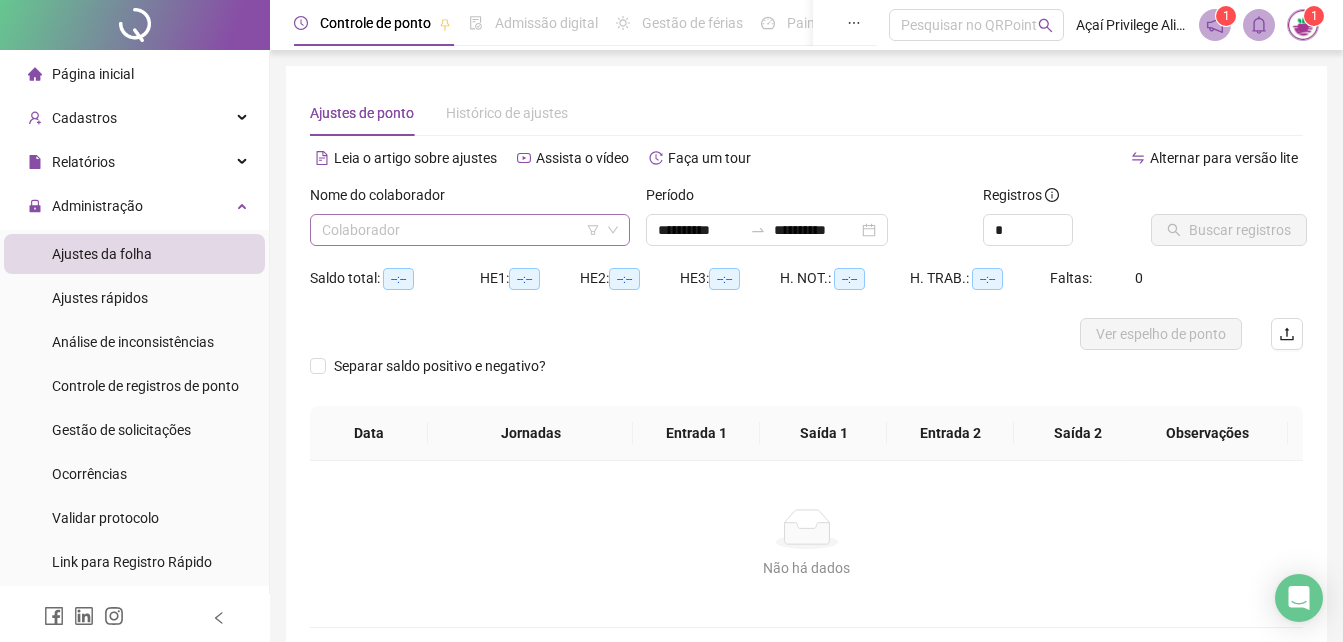 click at bounding box center (461, 230) 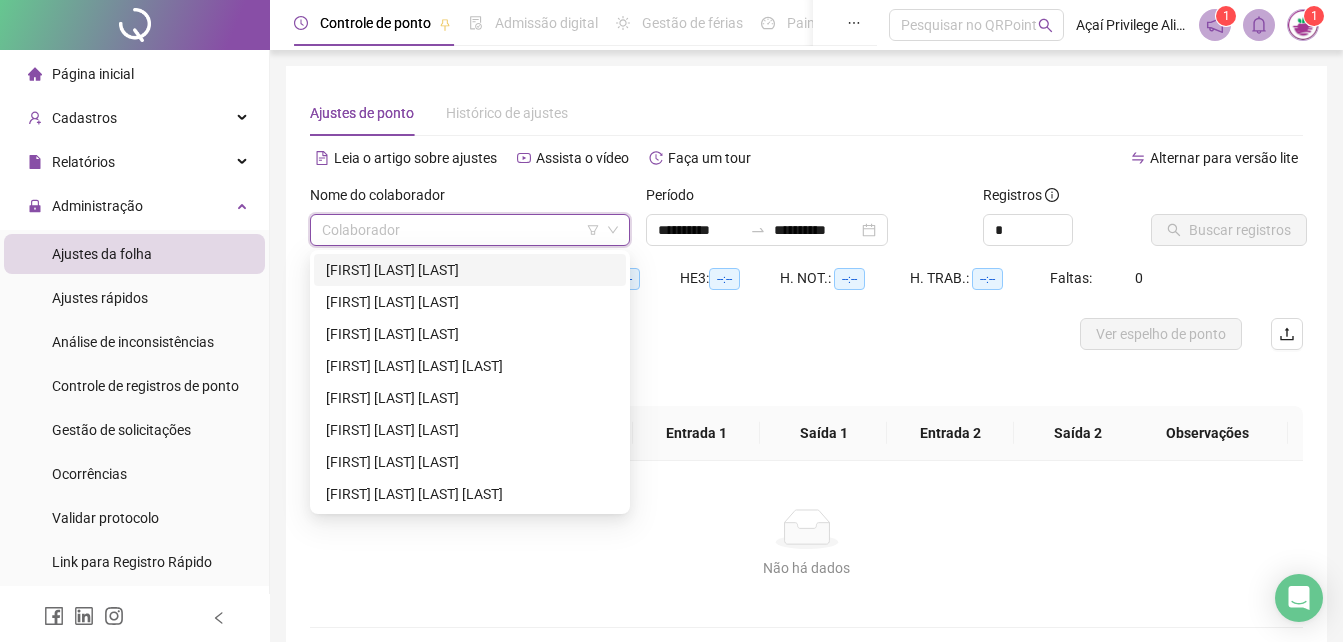 click on "[FIRST] [LAST] [LAST]" at bounding box center [470, 270] 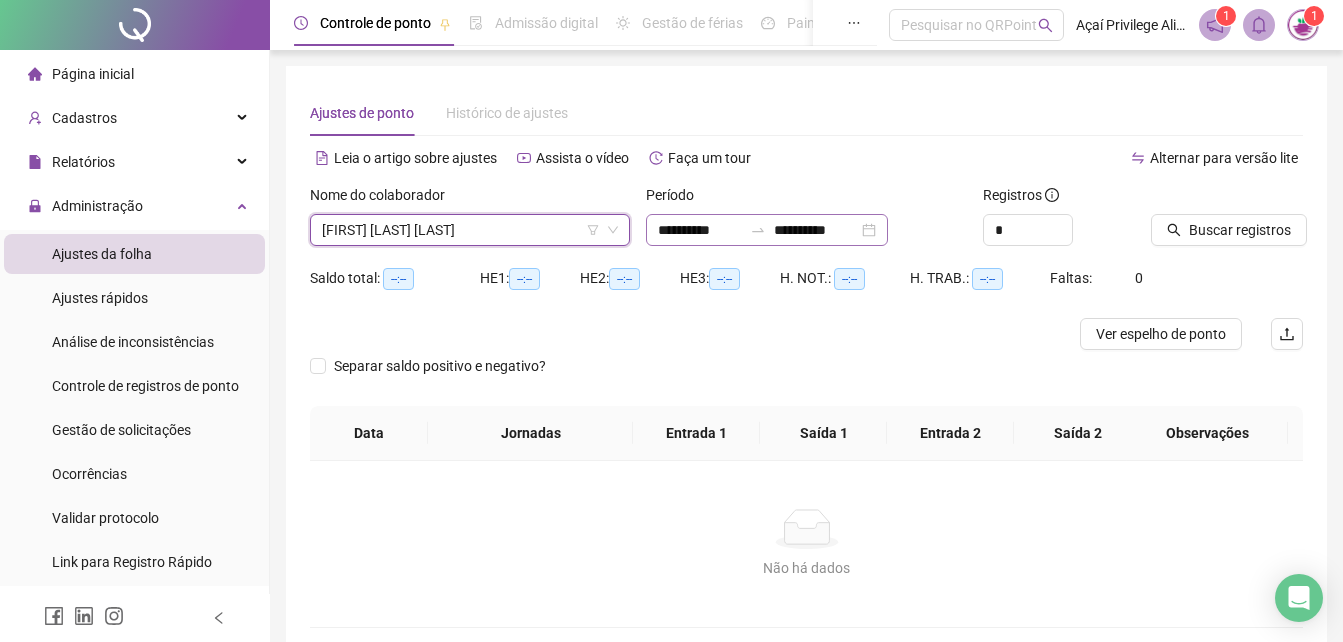 click on "**********" at bounding box center [767, 230] 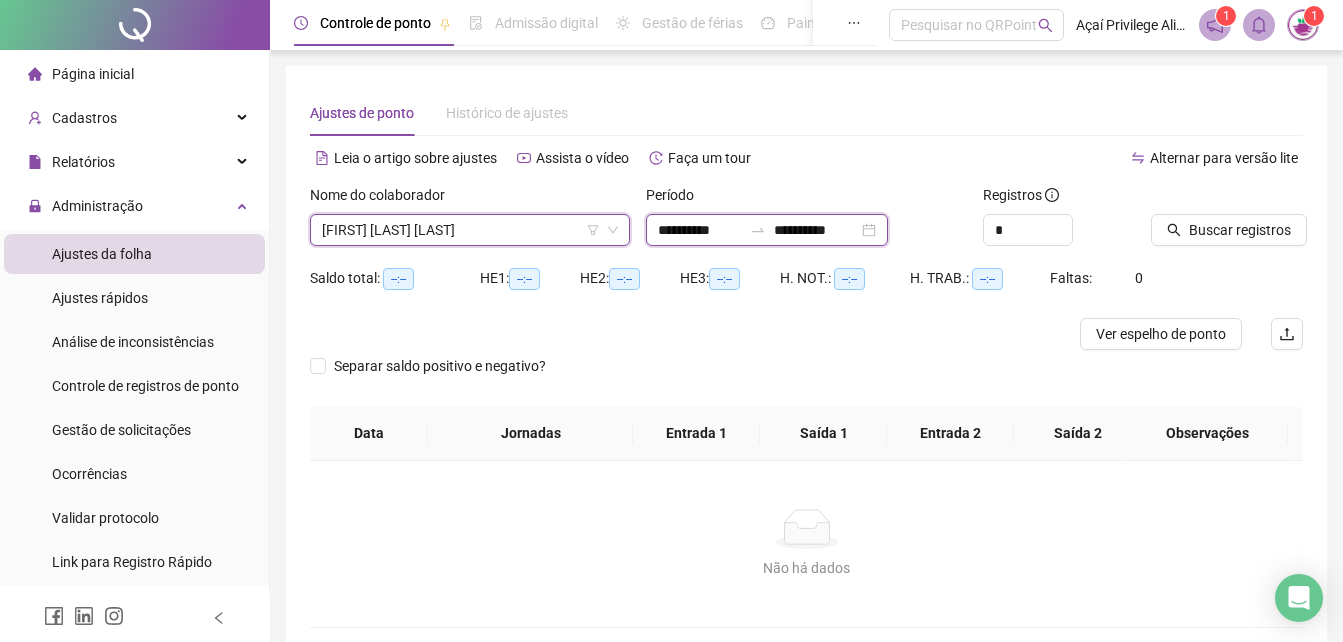 click on "**********" at bounding box center (700, 230) 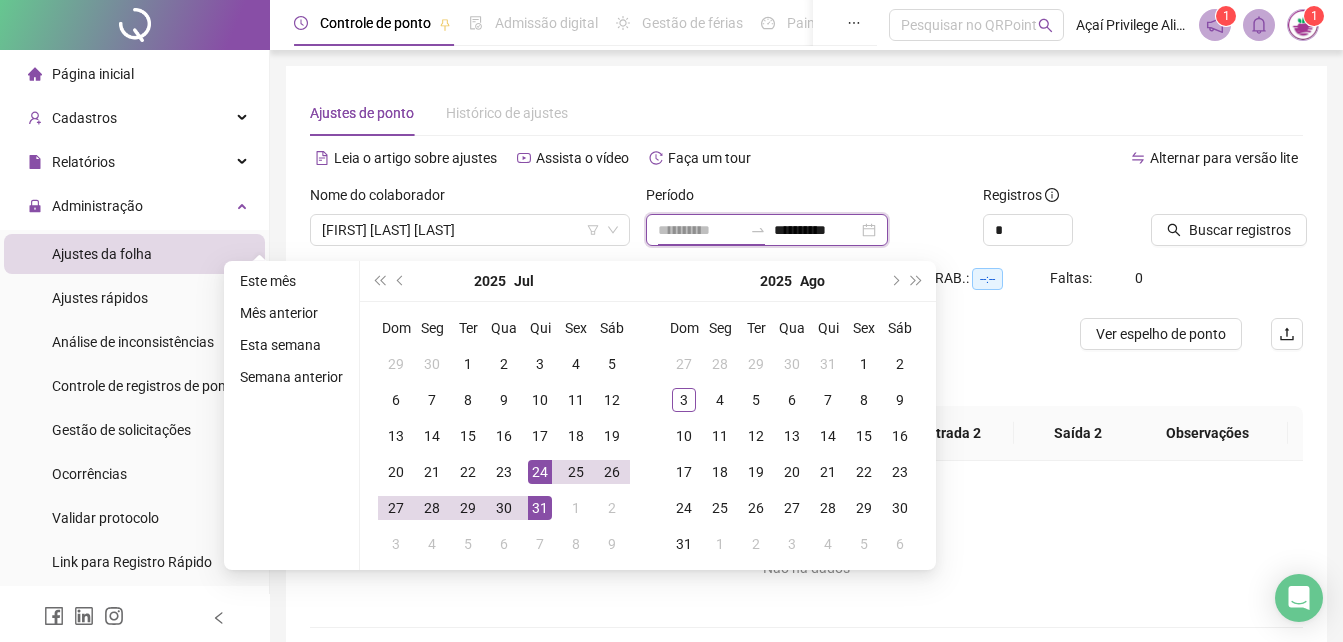 type on "**********" 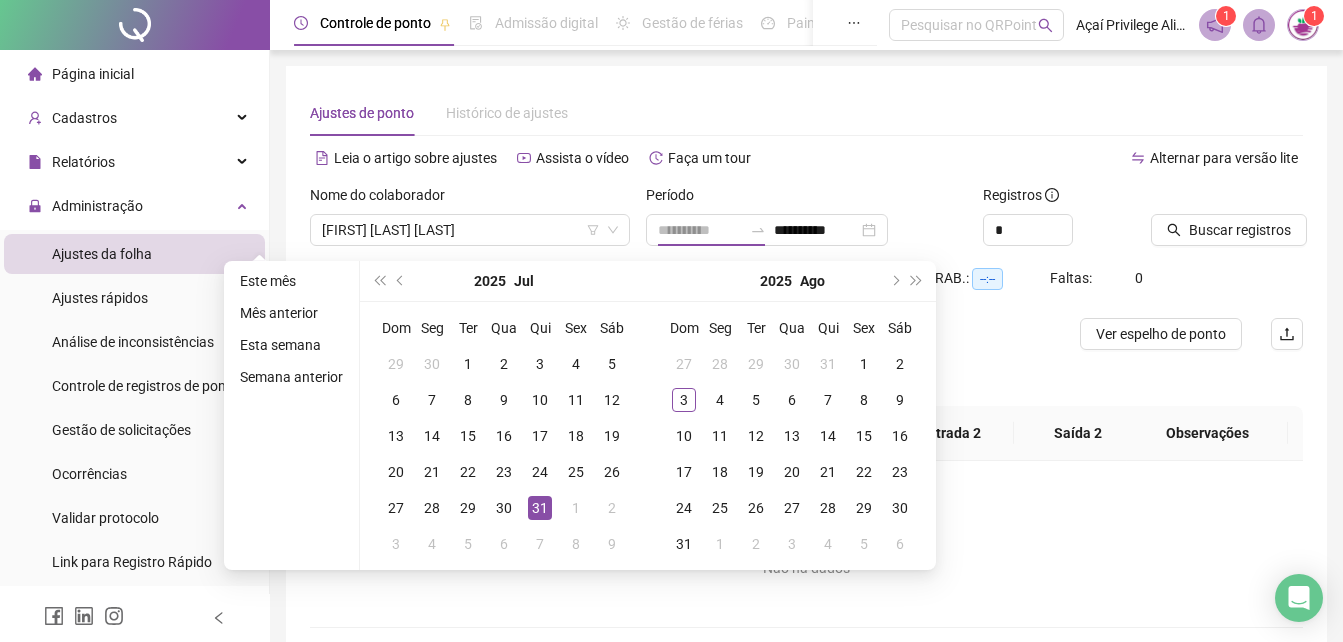click on "31" at bounding box center [540, 508] 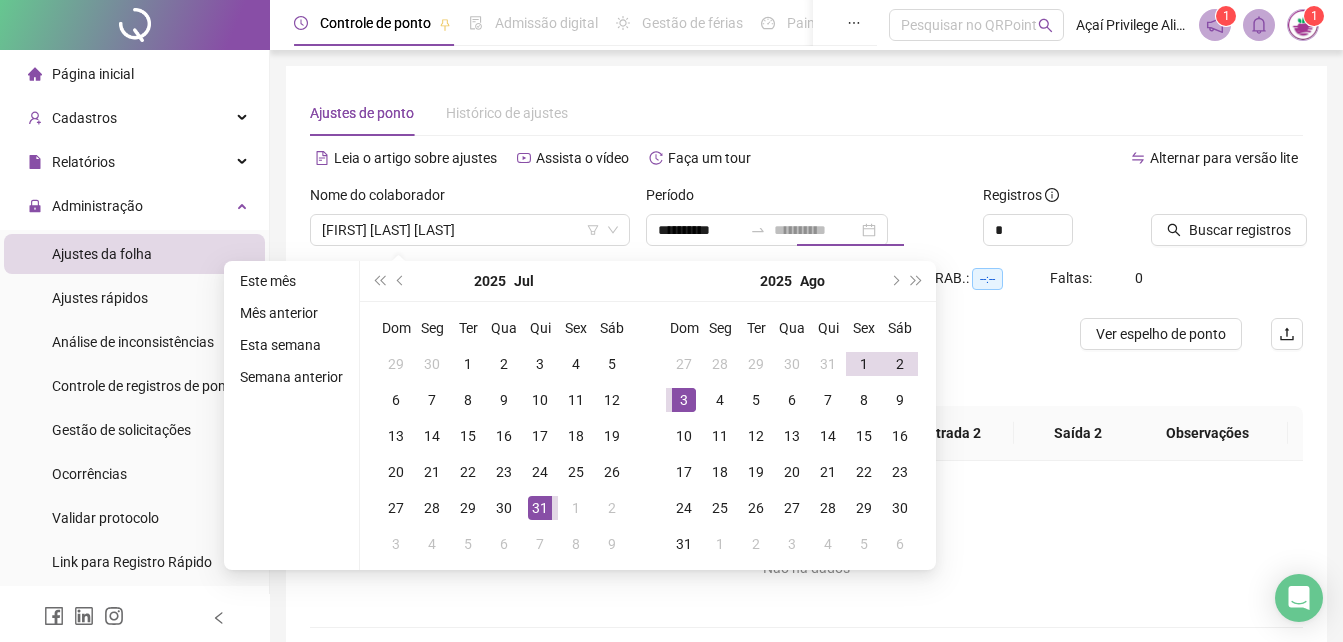 click on "3" at bounding box center (684, 400) 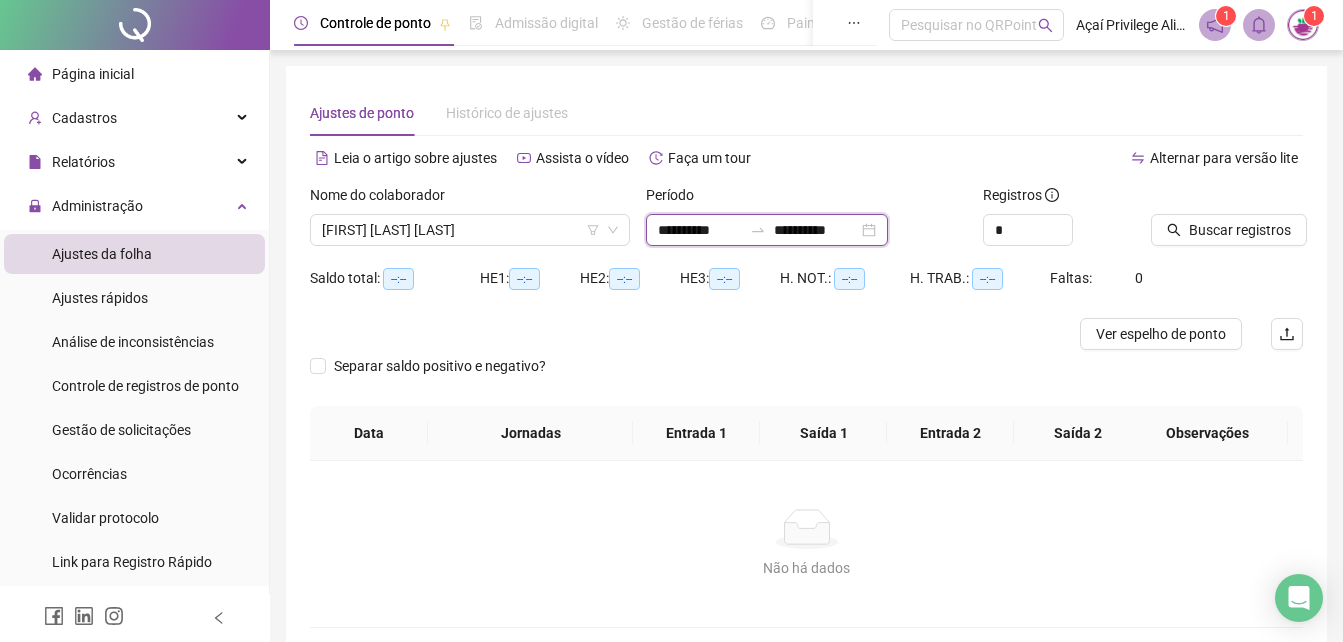 click on "**********" at bounding box center (816, 230) 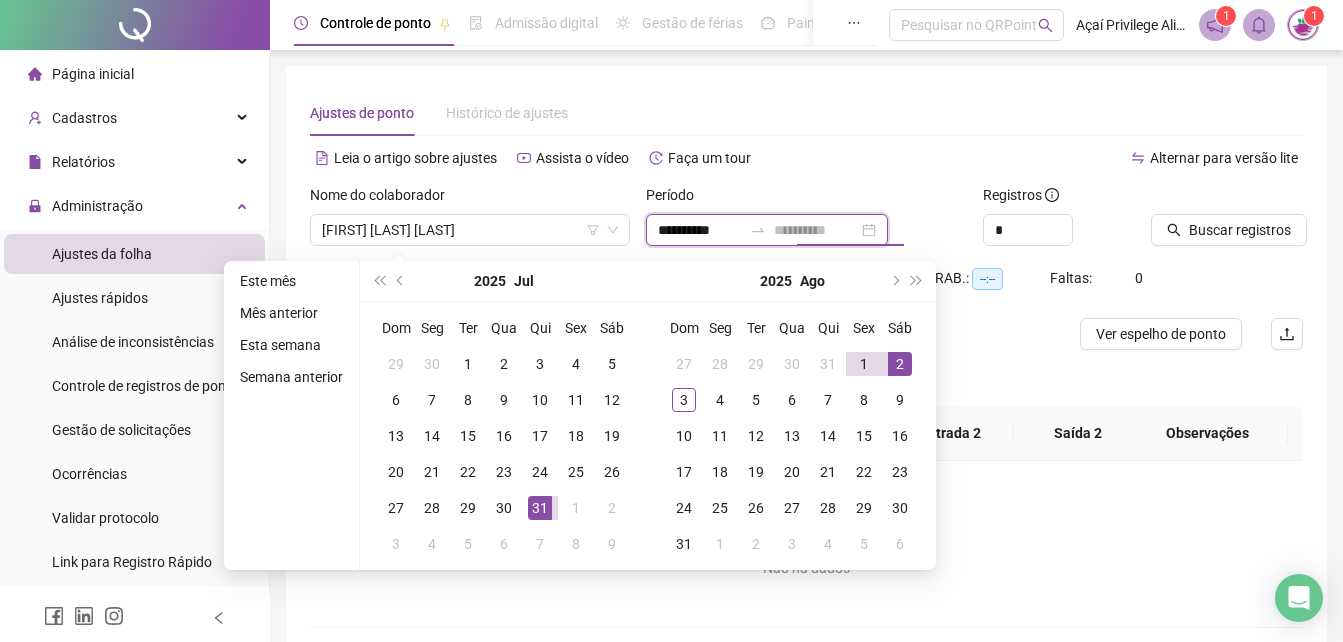type on "**********" 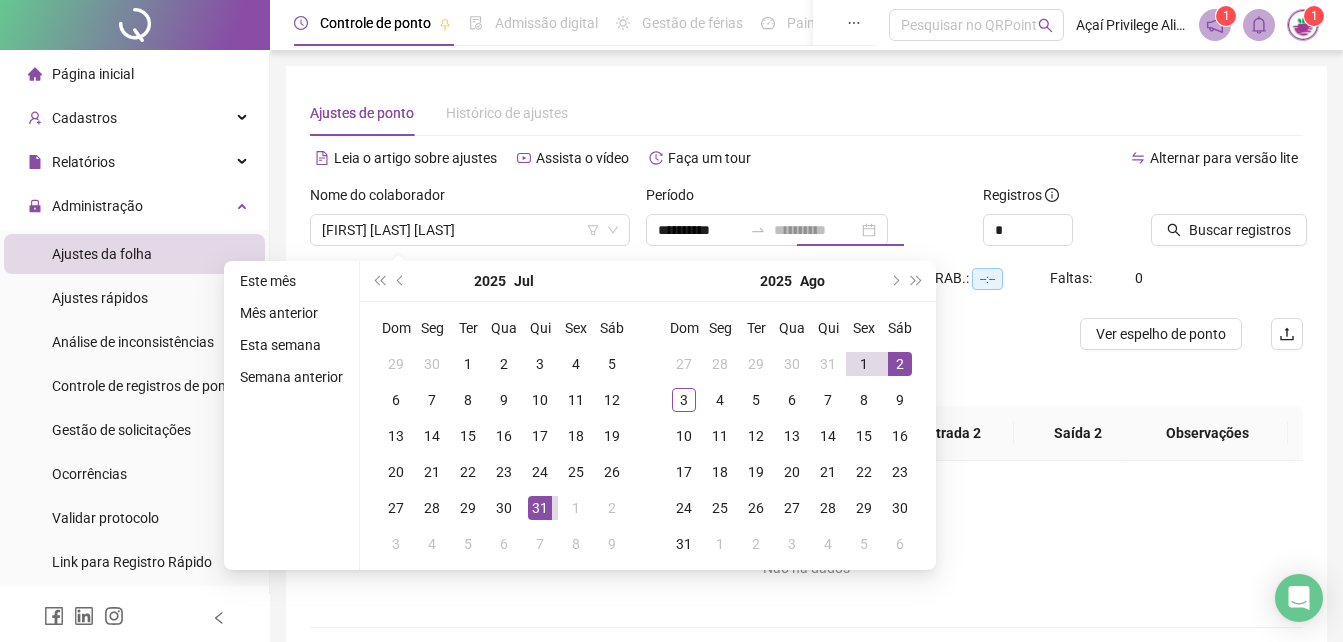 click on "2" at bounding box center (900, 364) 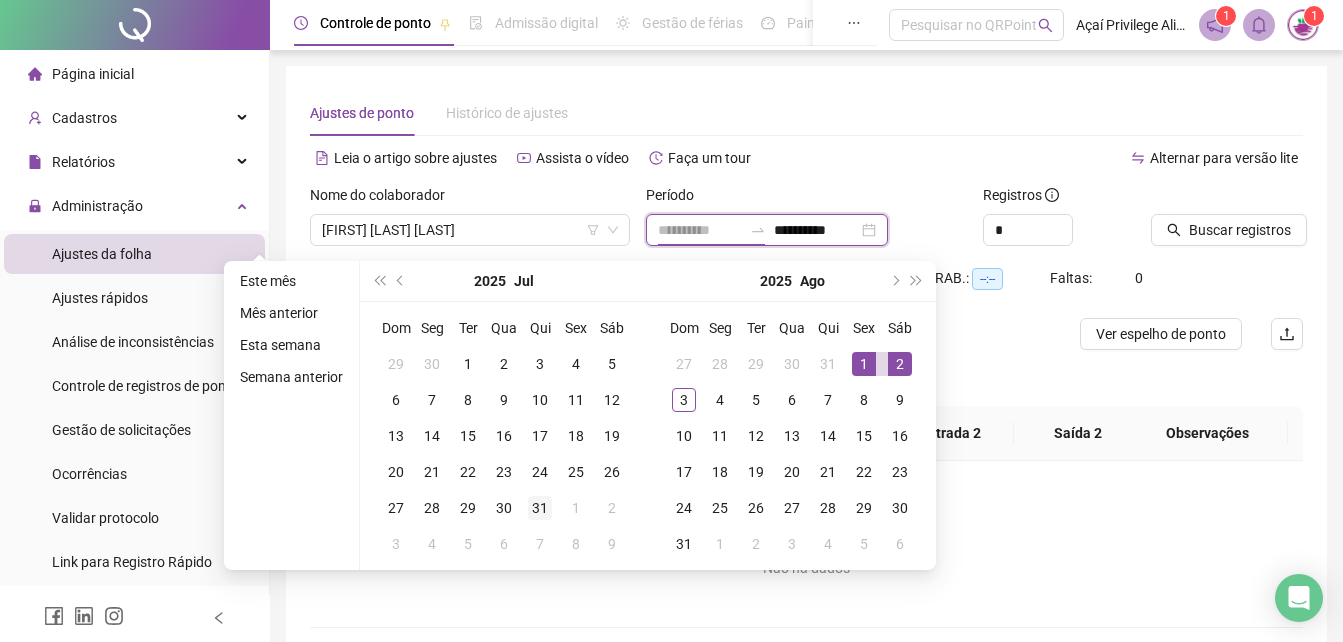 type on "**********" 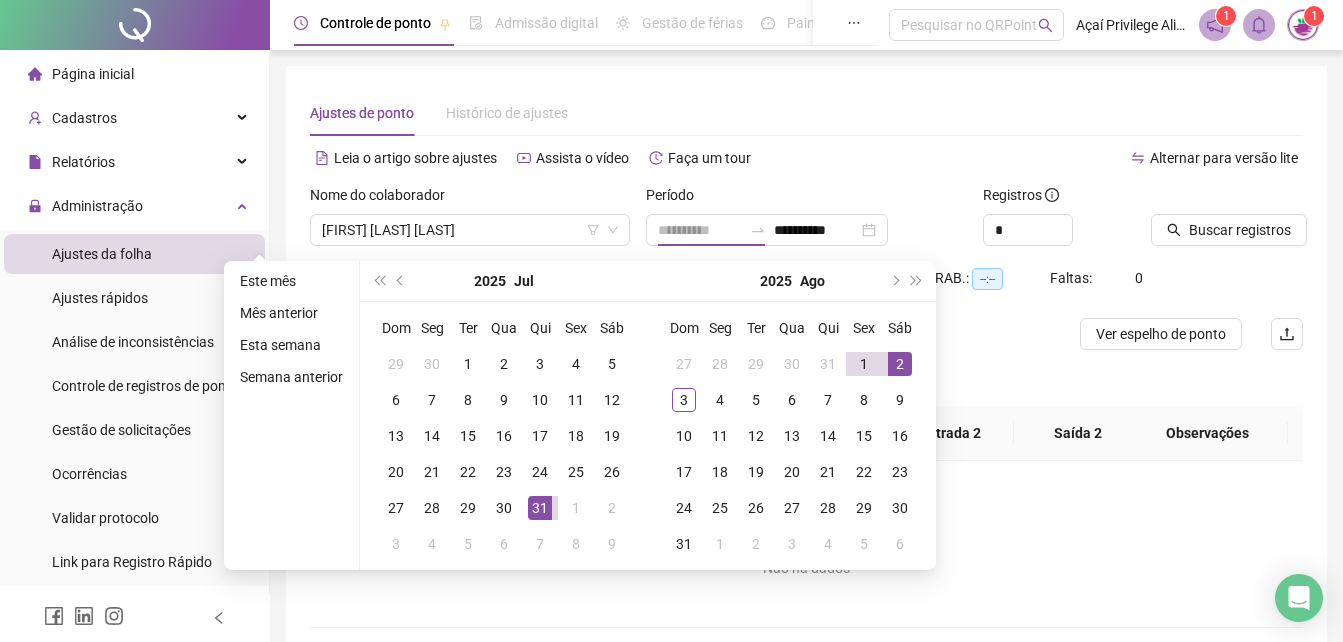 click on "31" at bounding box center [540, 508] 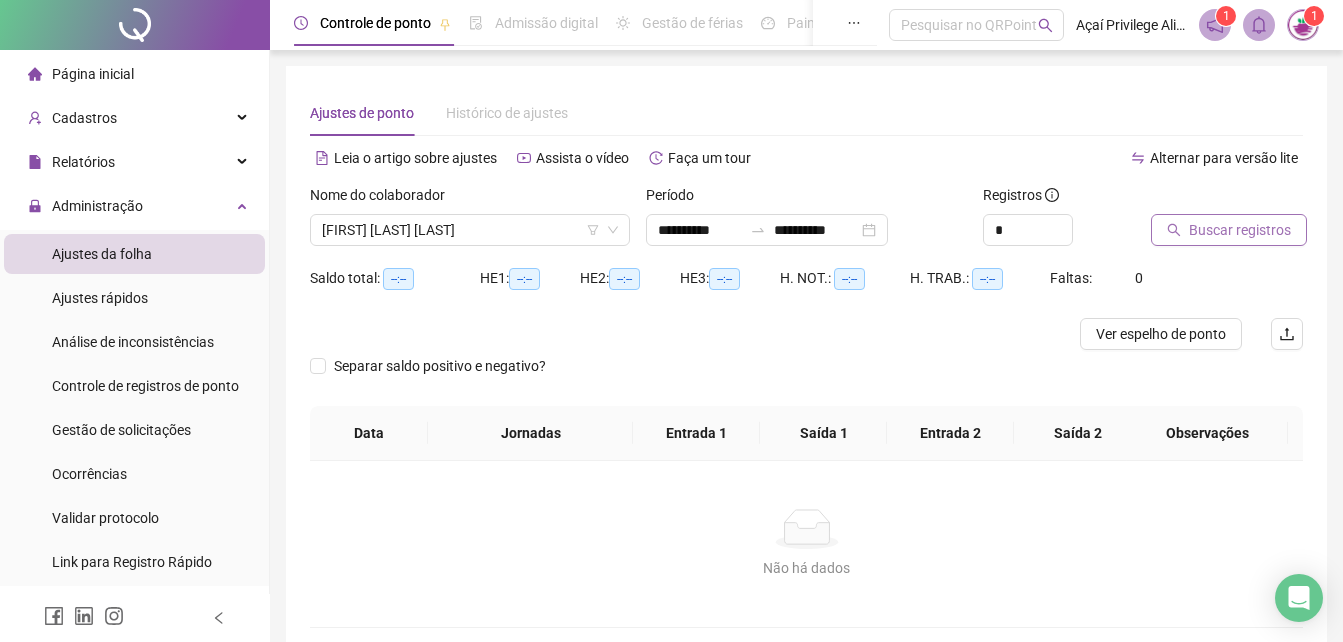 click on "Buscar registros" at bounding box center [1240, 230] 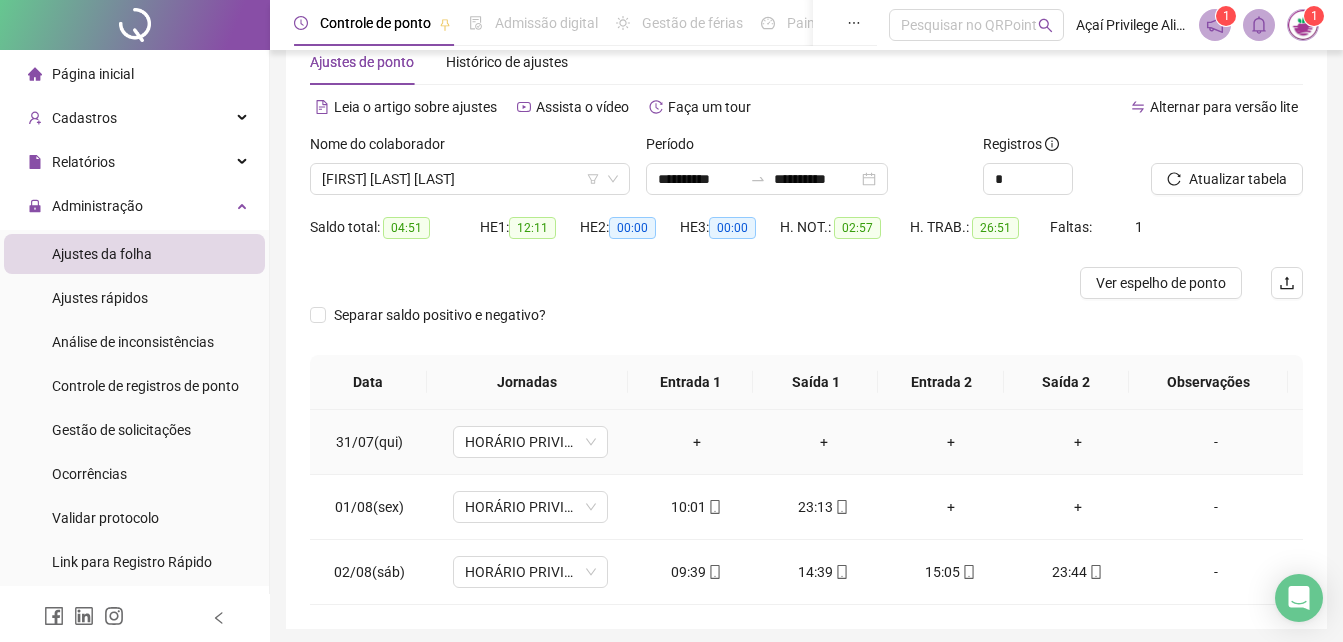 scroll, scrollTop: 124, scrollLeft: 0, axis: vertical 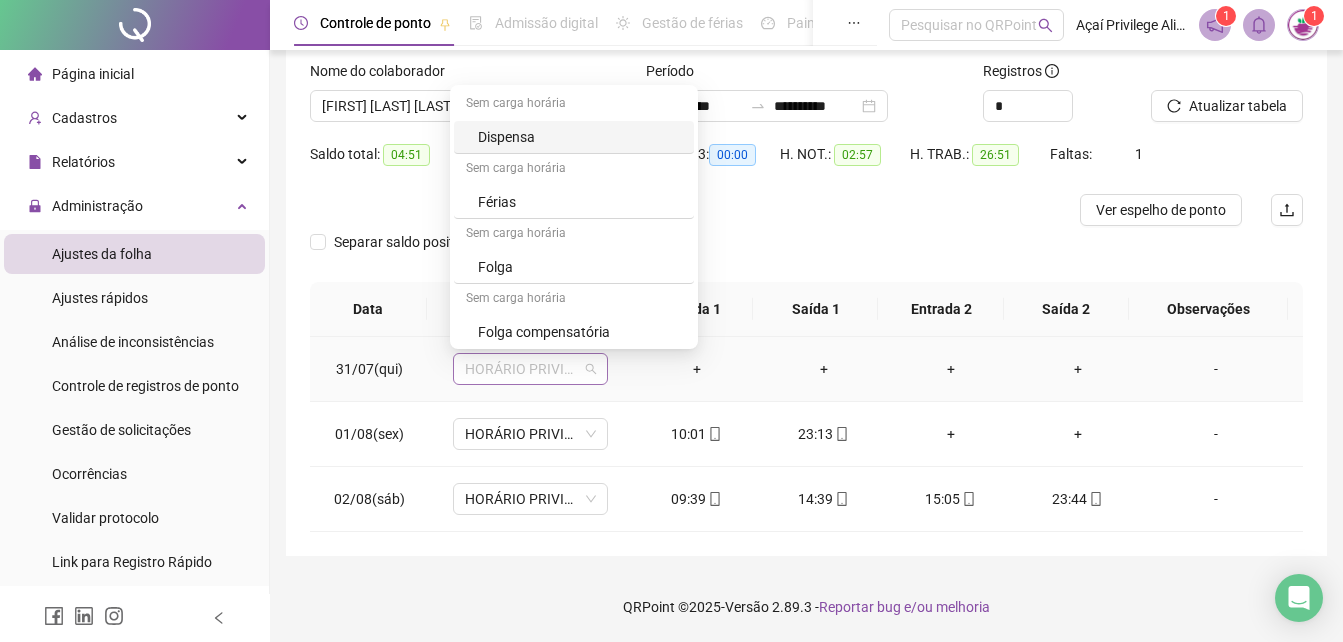 click on "HORÁRIO PRIVILEGE PRAZERES" at bounding box center [530, 369] 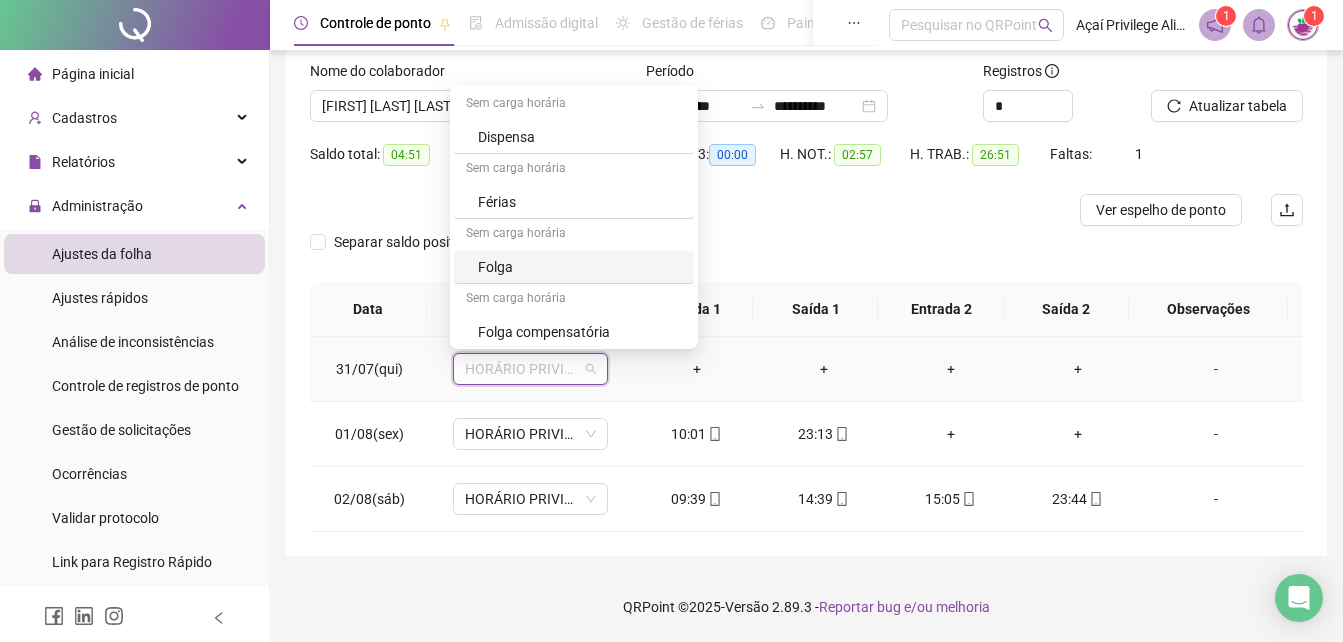 click on "Folga" at bounding box center (580, 267) 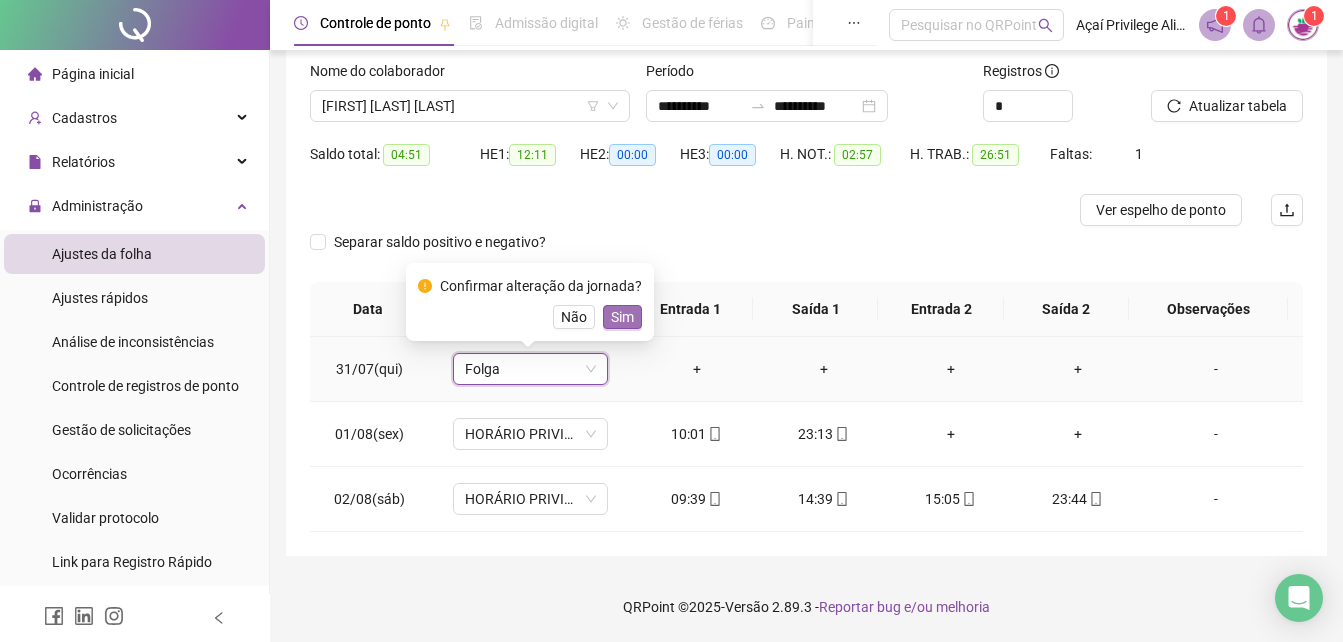 click on "Sim" at bounding box center [622, 317] 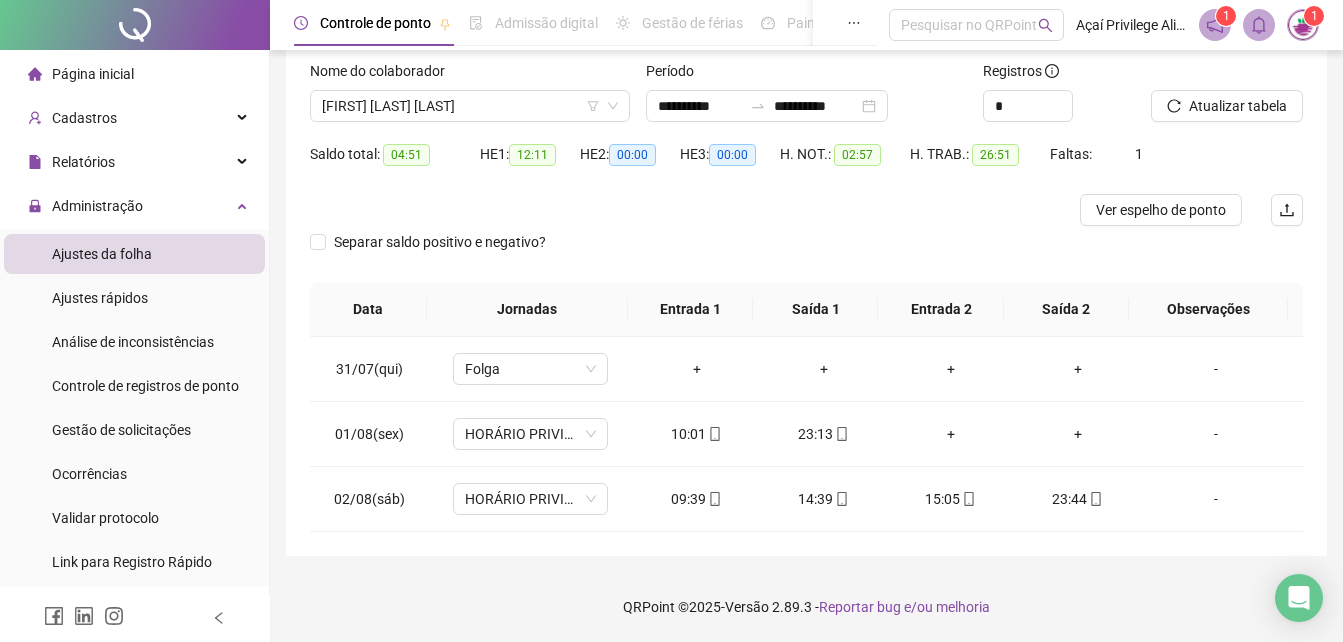 click on "Separar saldo positivo e negativo?" at bounding box center (806, 254) 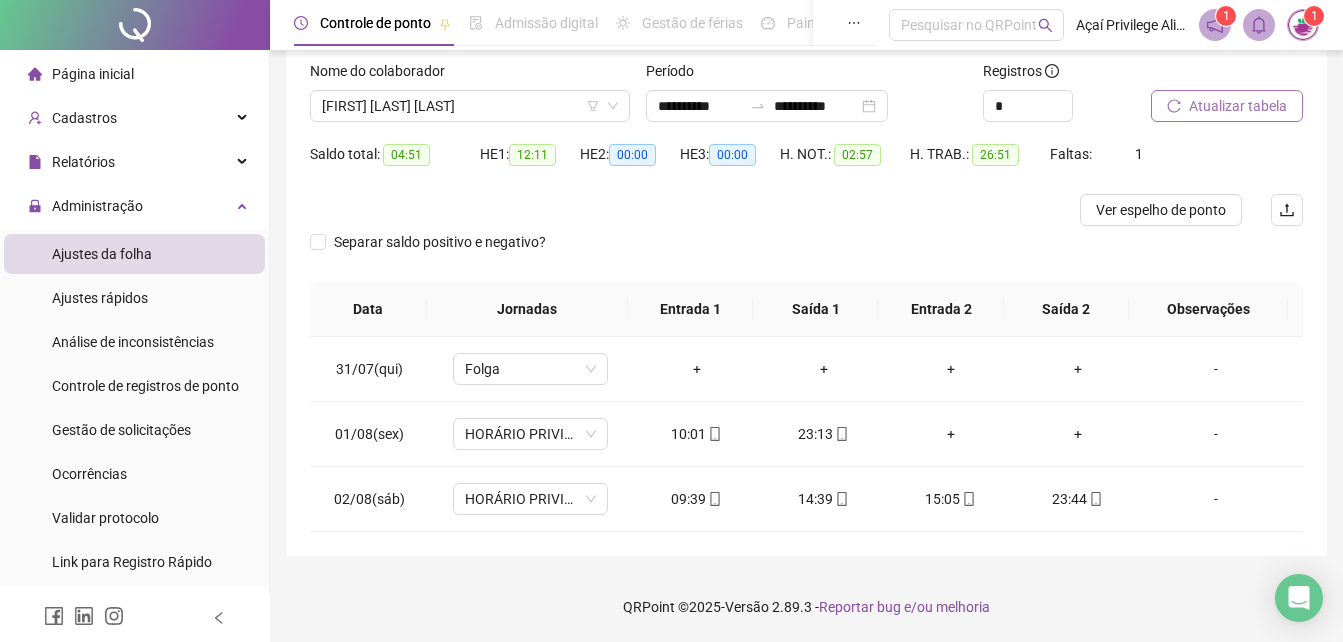 click on "Atualizar tabela" at bounding box center [1238, 106] 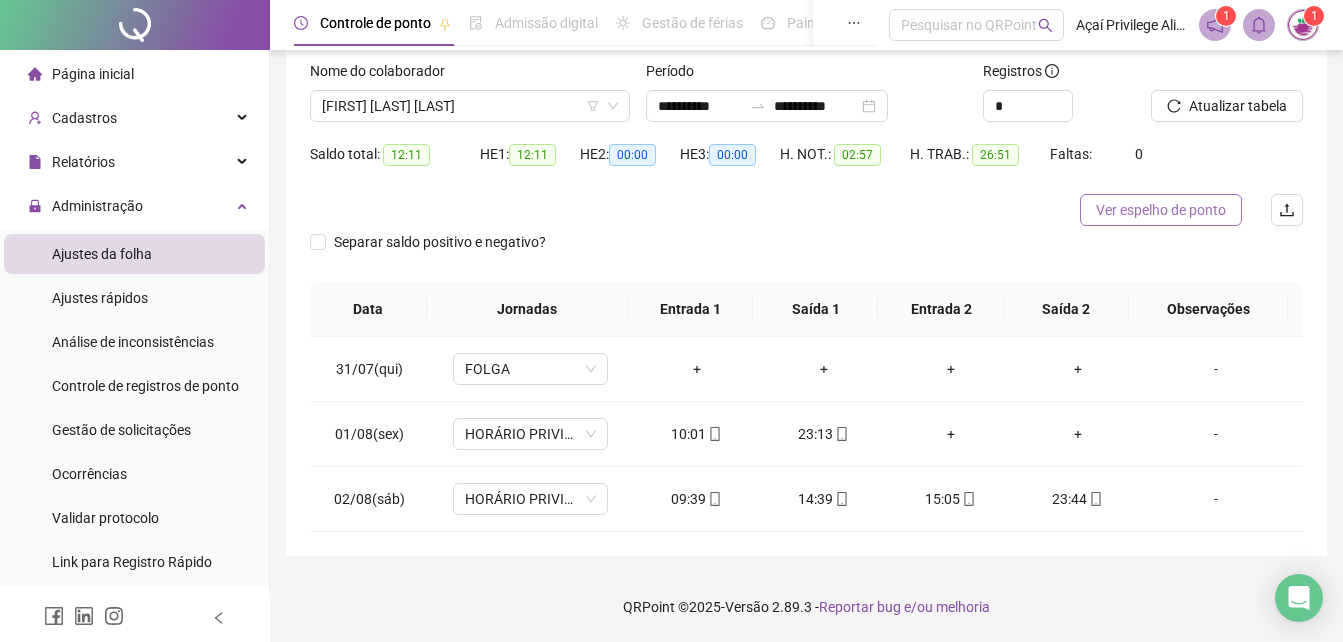 click on "Ver espelho de ponto" at bounding box center [1161, 210] 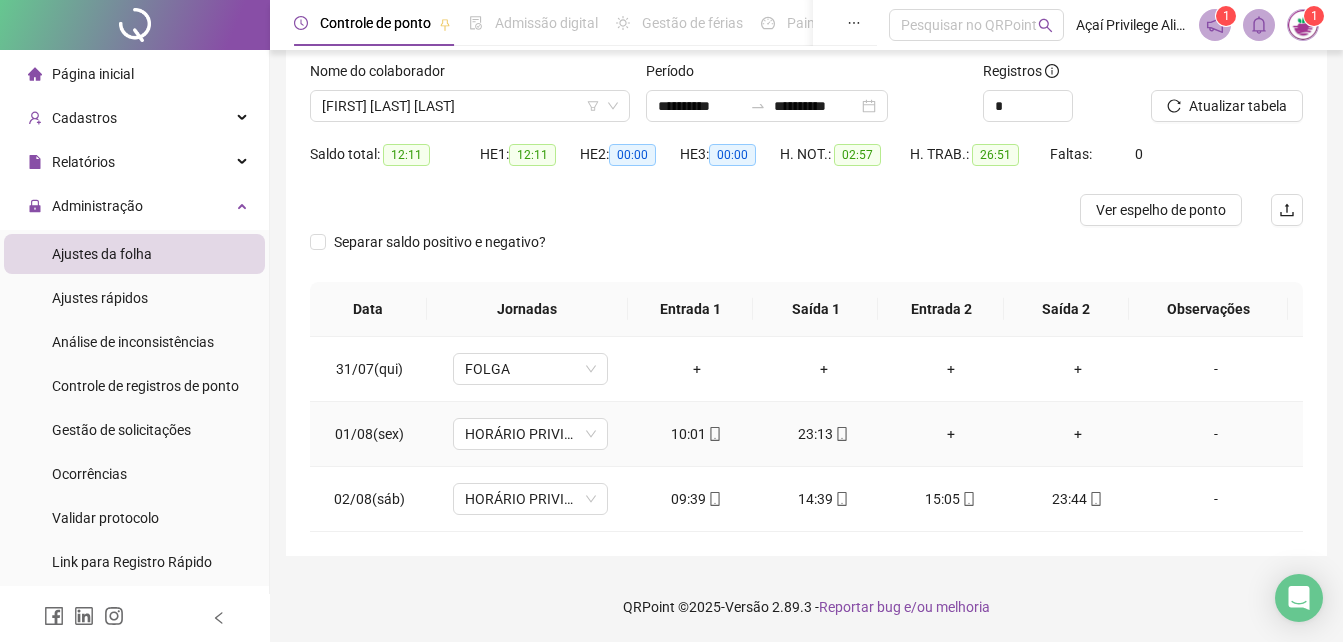 click on "+" at bounding box center (950, 434) 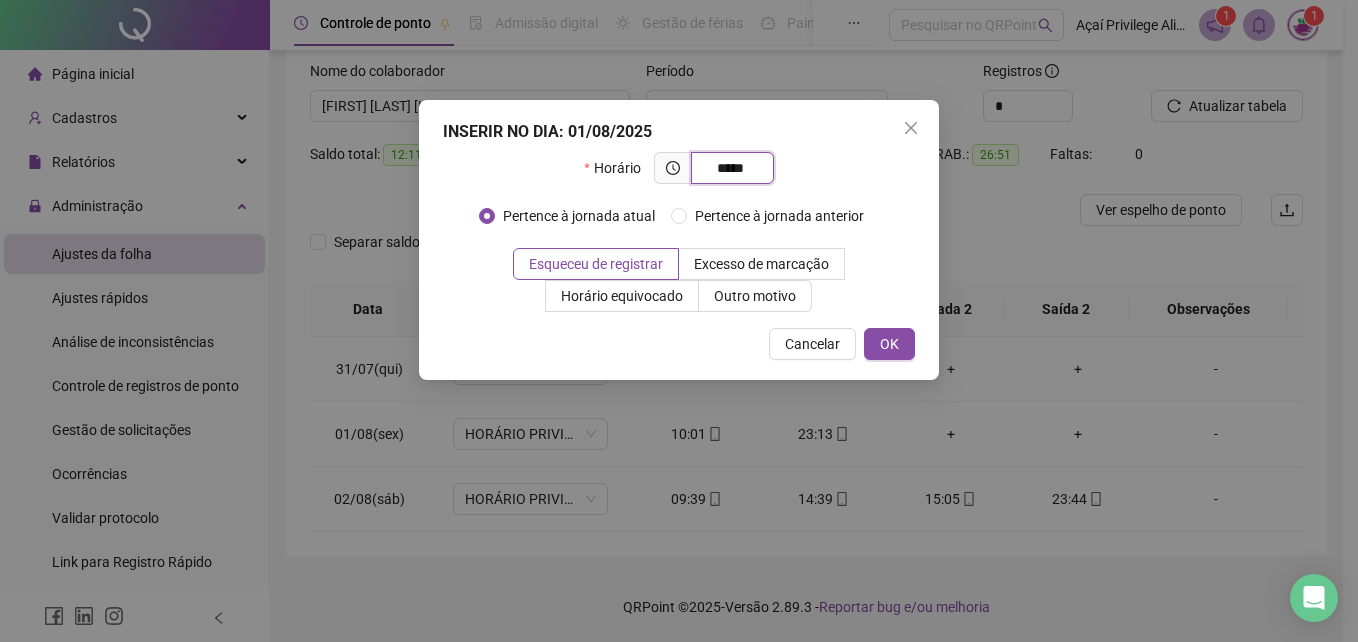 type on "*****" 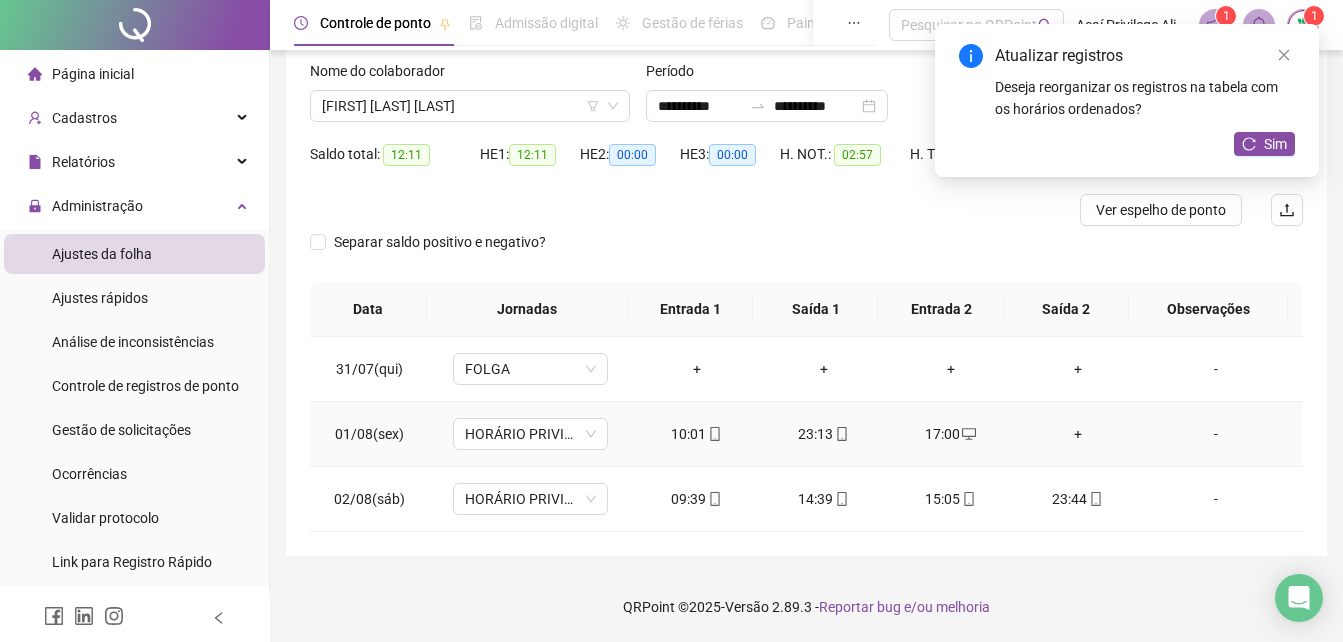 click on "+" at bounding box center (1077, 434) 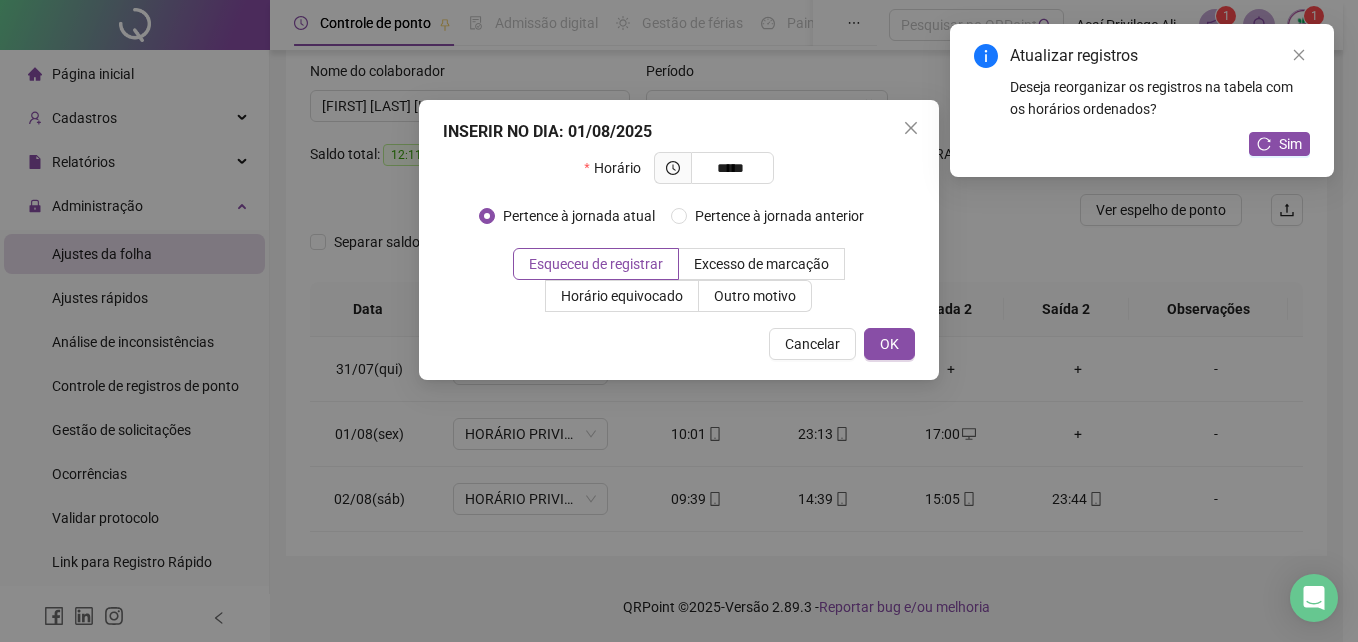 type on "*****" 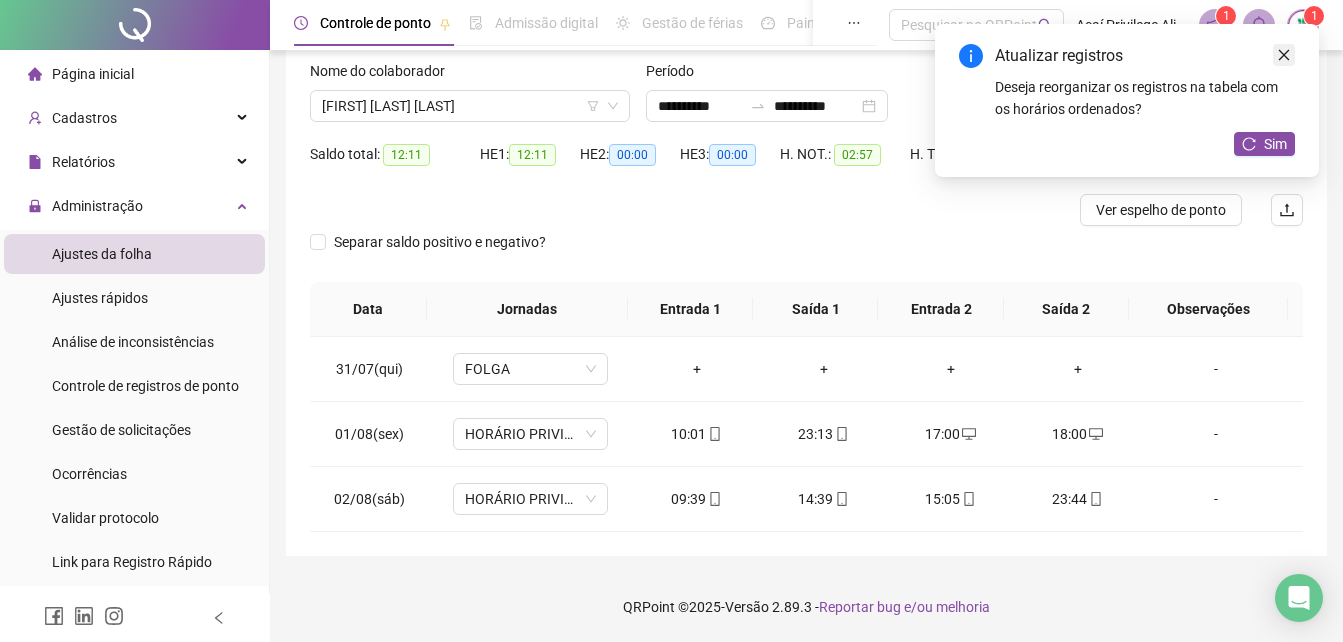click 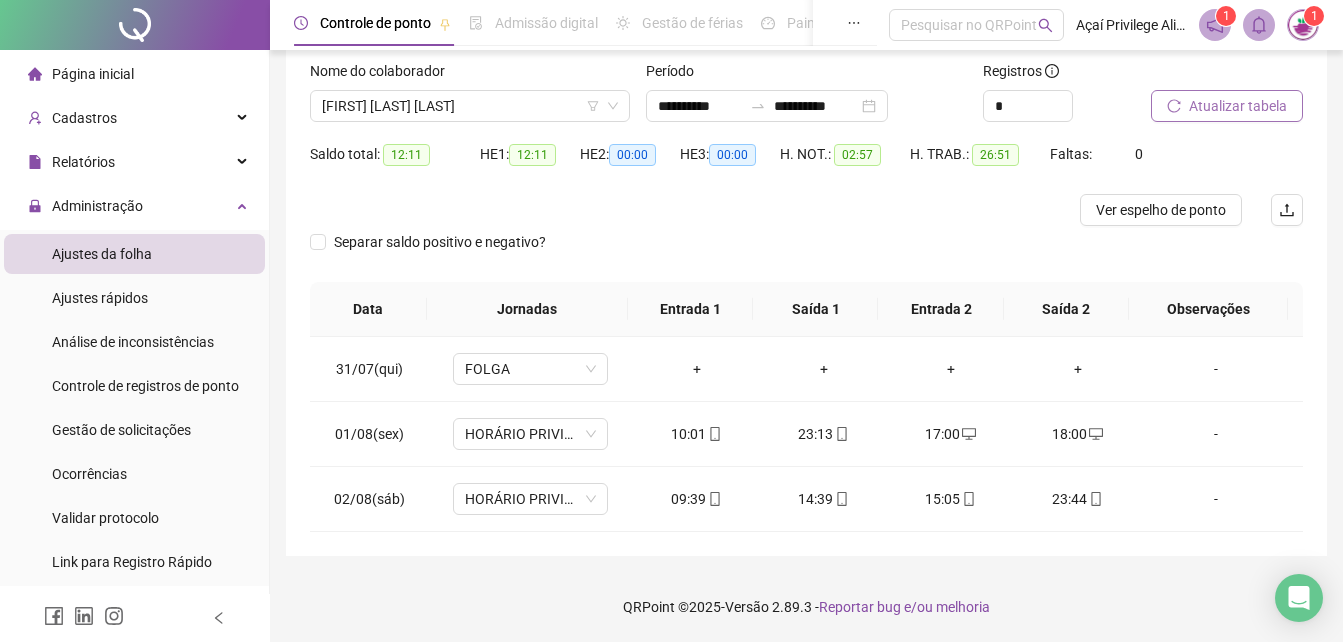 click on "Atualizar tabela" at bounding box center (1238, 106) 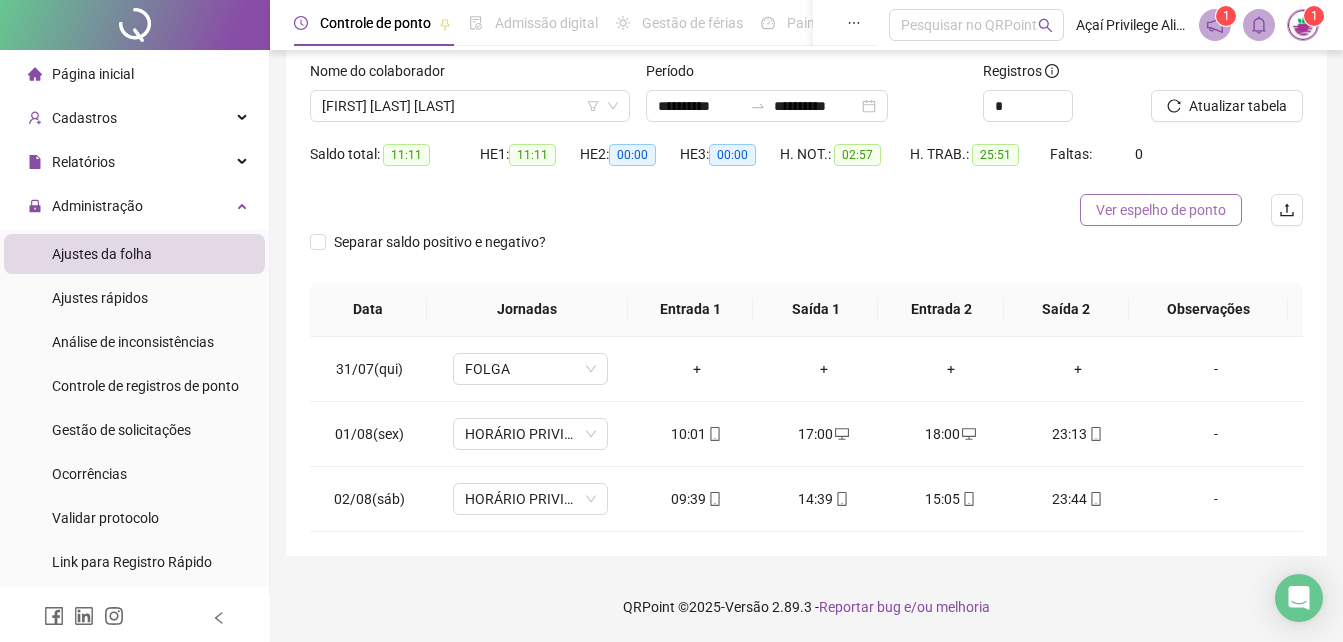 click on "Ver espelho de ponto" at bounding box center (1161, 210) 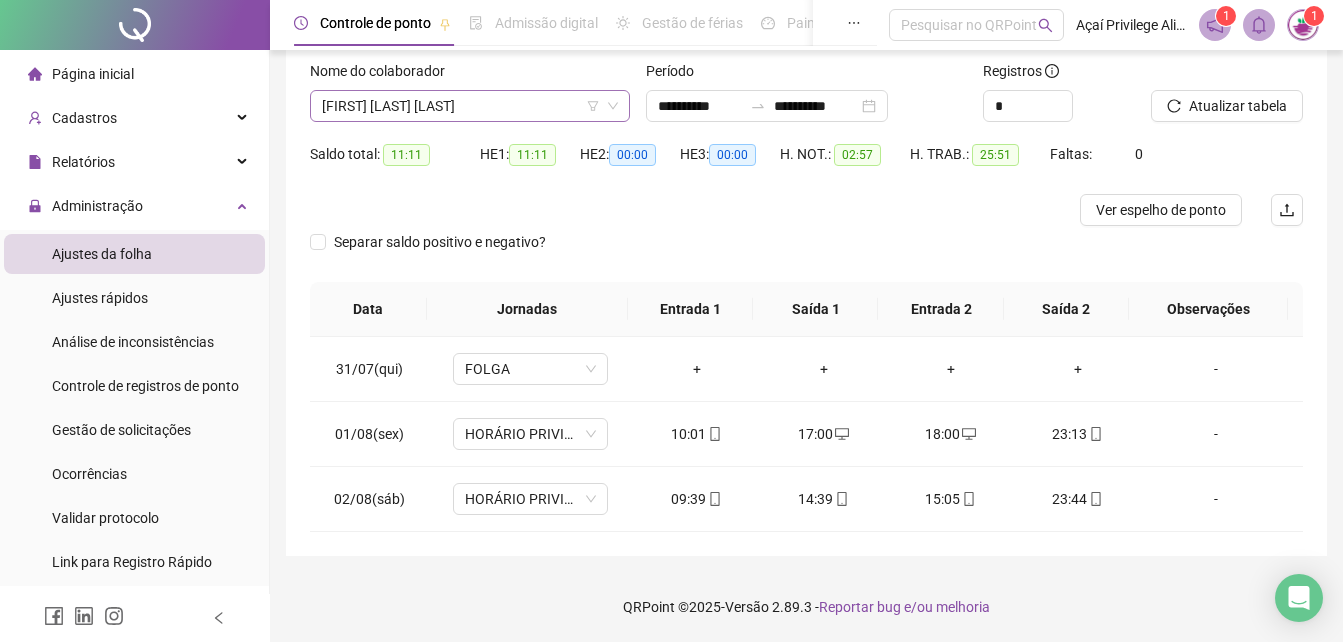 click on "[FIRST] [LAST] [LAST]" at bounding box center [470, 106] 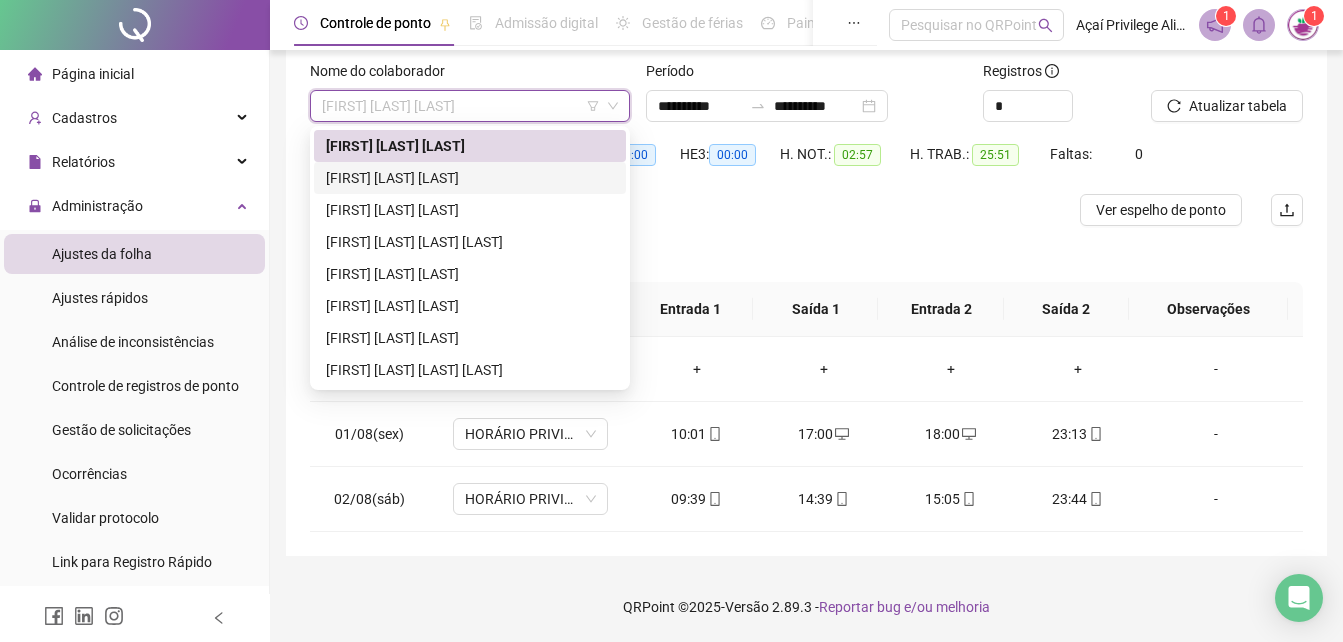 click on "[FIRST] [LAST] [LAST]" at bounding box center (470, 178) 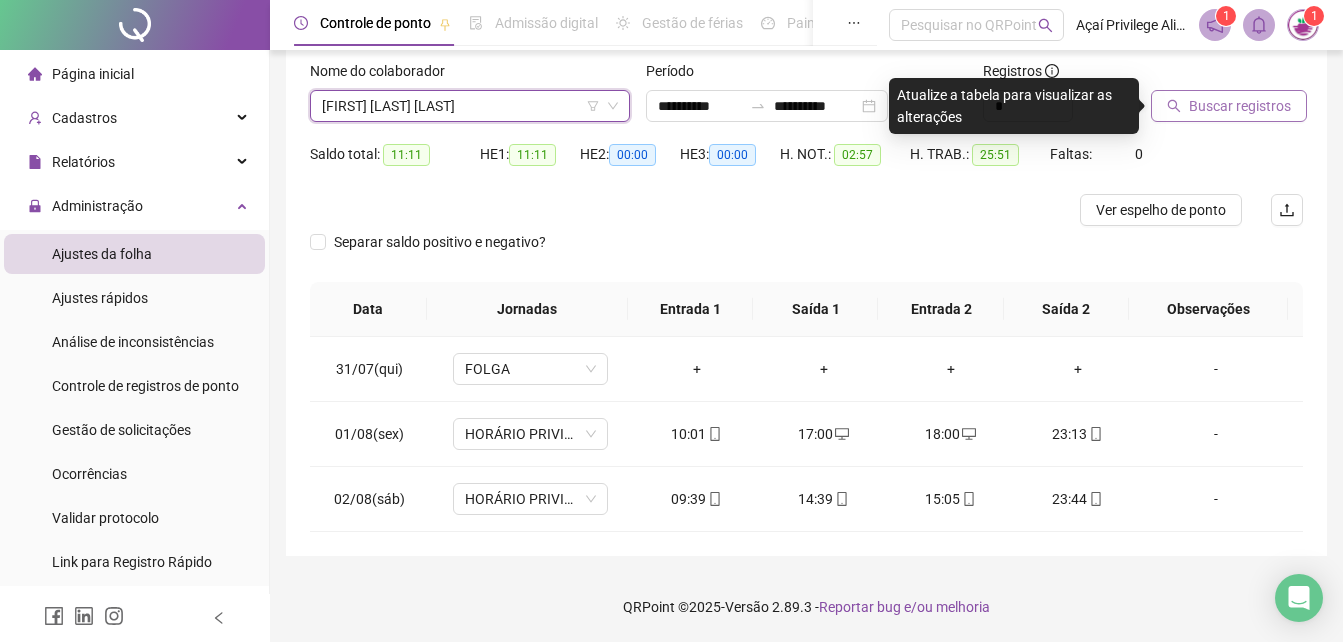 click on "Buscar registros" at bounding box center (1240, 106) 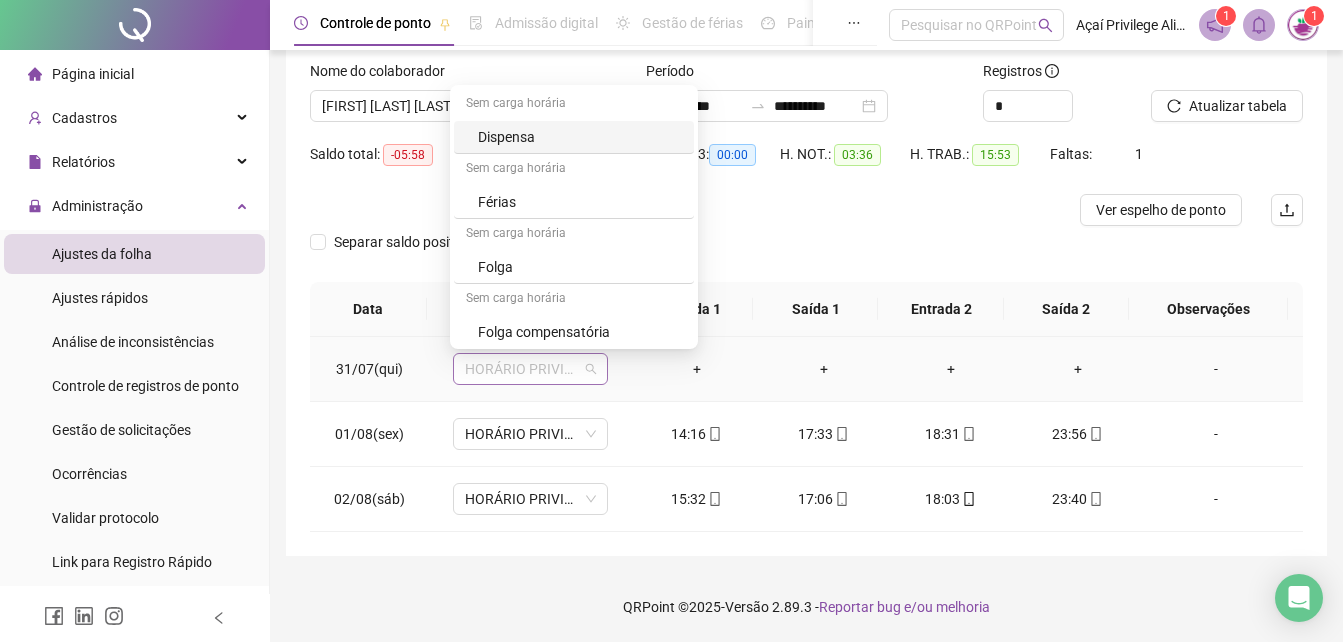 click on "HORÁRIO PRIVILEGE PRAZERES" at bounding box center [530, 369] 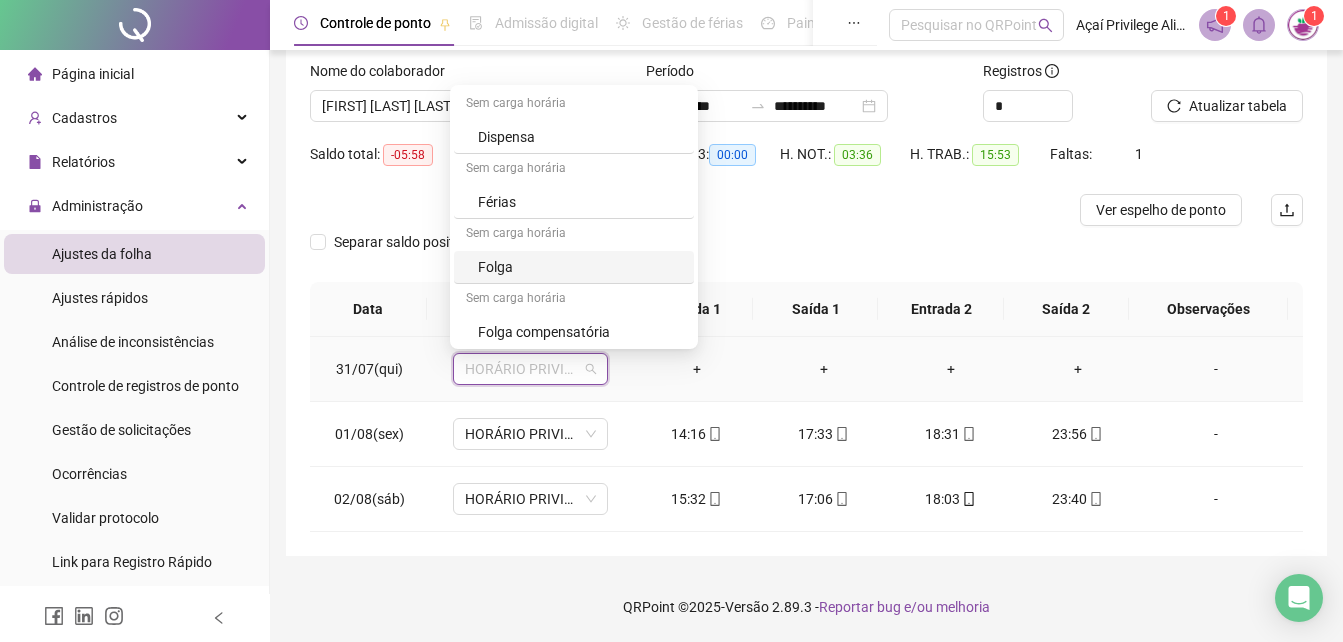 click on "Folga" at bounding box center (580, 267) 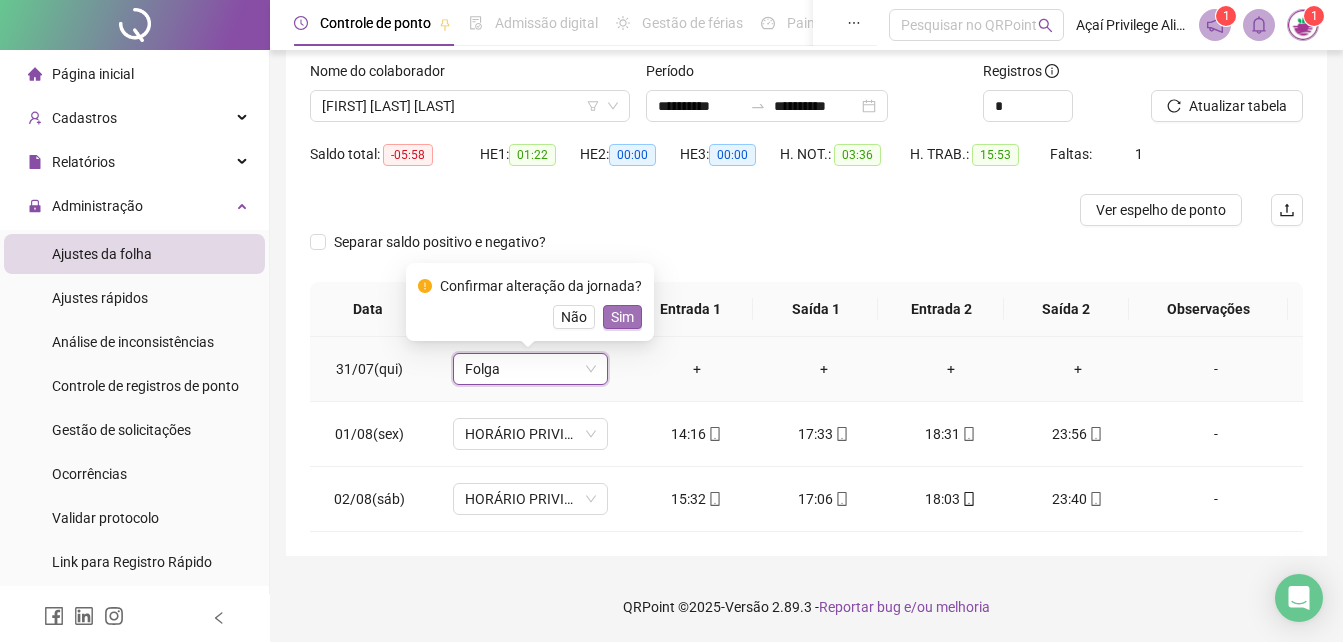 click on "Sim" at bounding box center [622, 317] 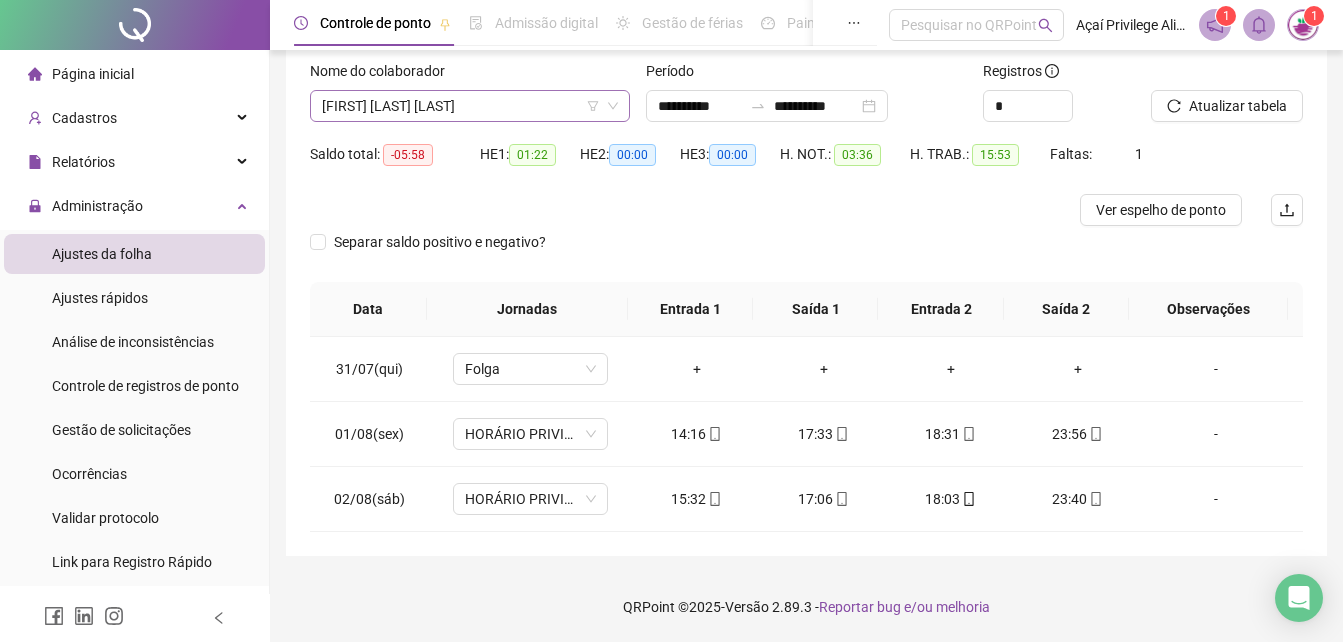 click on "[FIRST] [LAST] [LAST]" at bounding box center [470, 106] 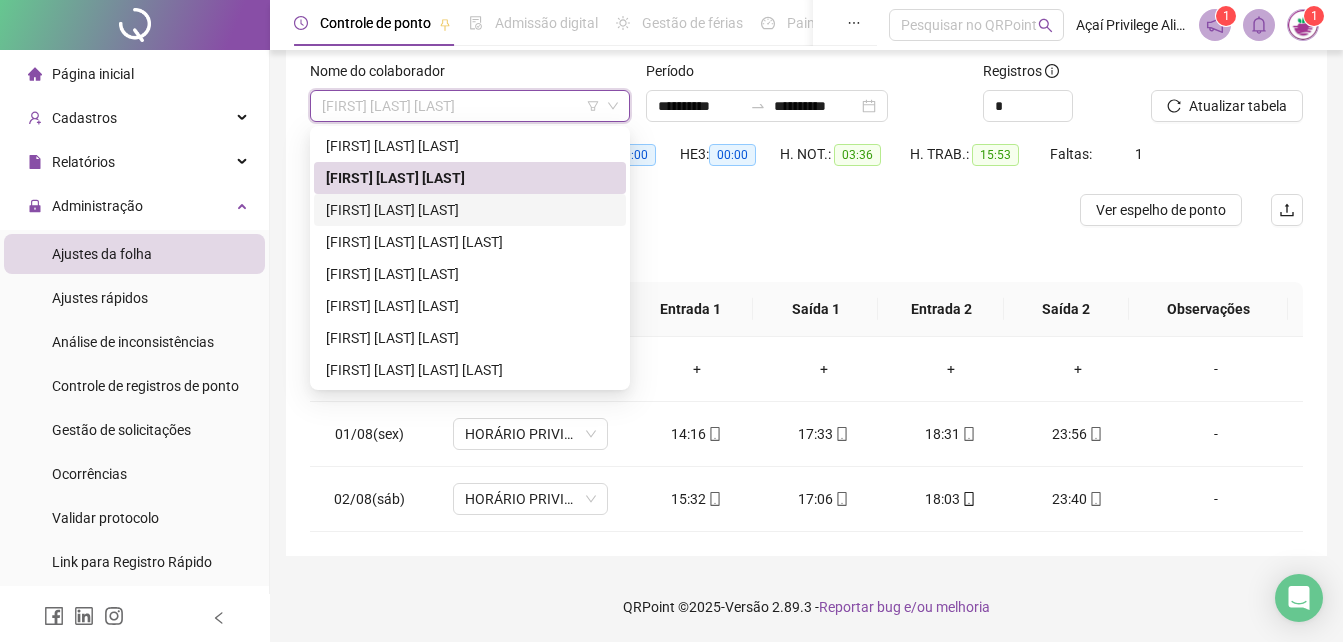 click on "[FIRST] [LAST] [LAST]" at bounding box center [470, 210] 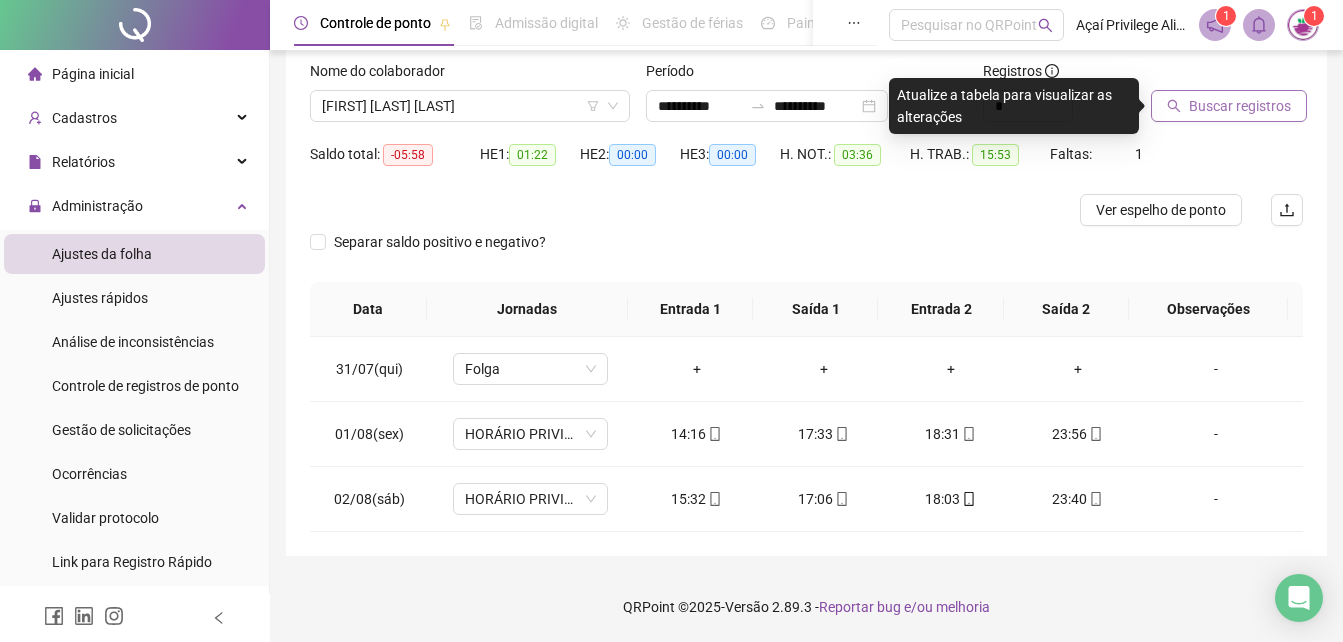 click on "Buscar registros" at bounding box center [1240, 106] 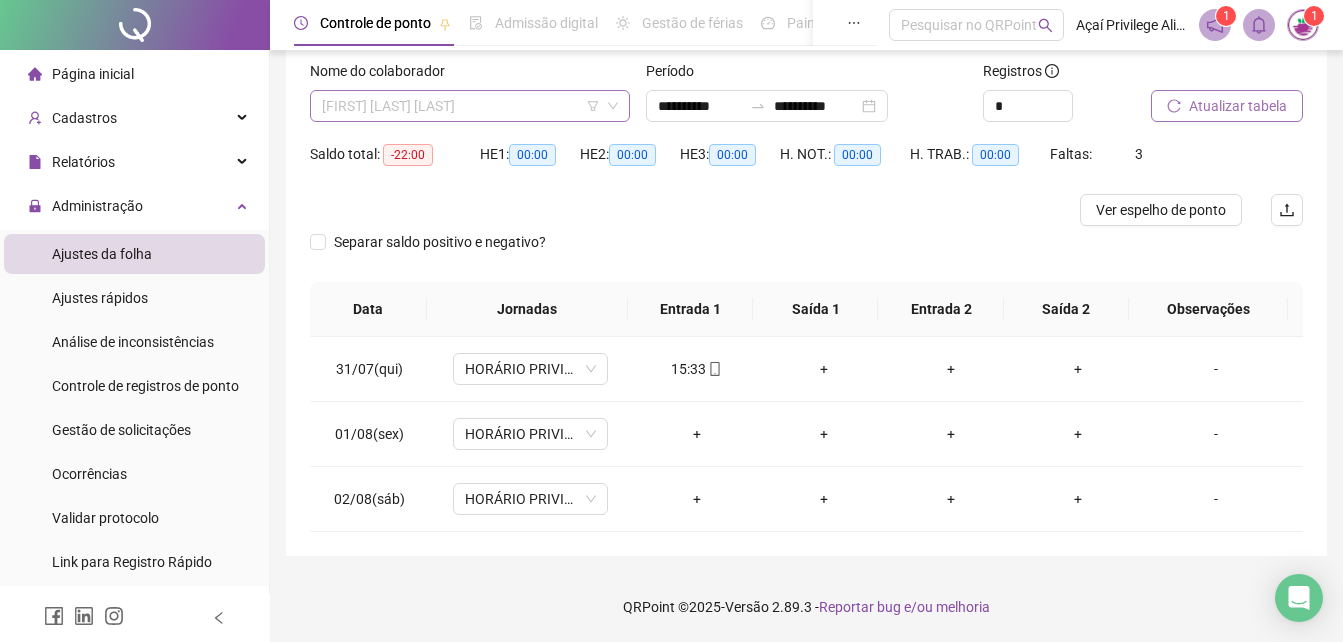 click on "[FIRST] [LAST] [LAST]" at bounding box center [470, 106] 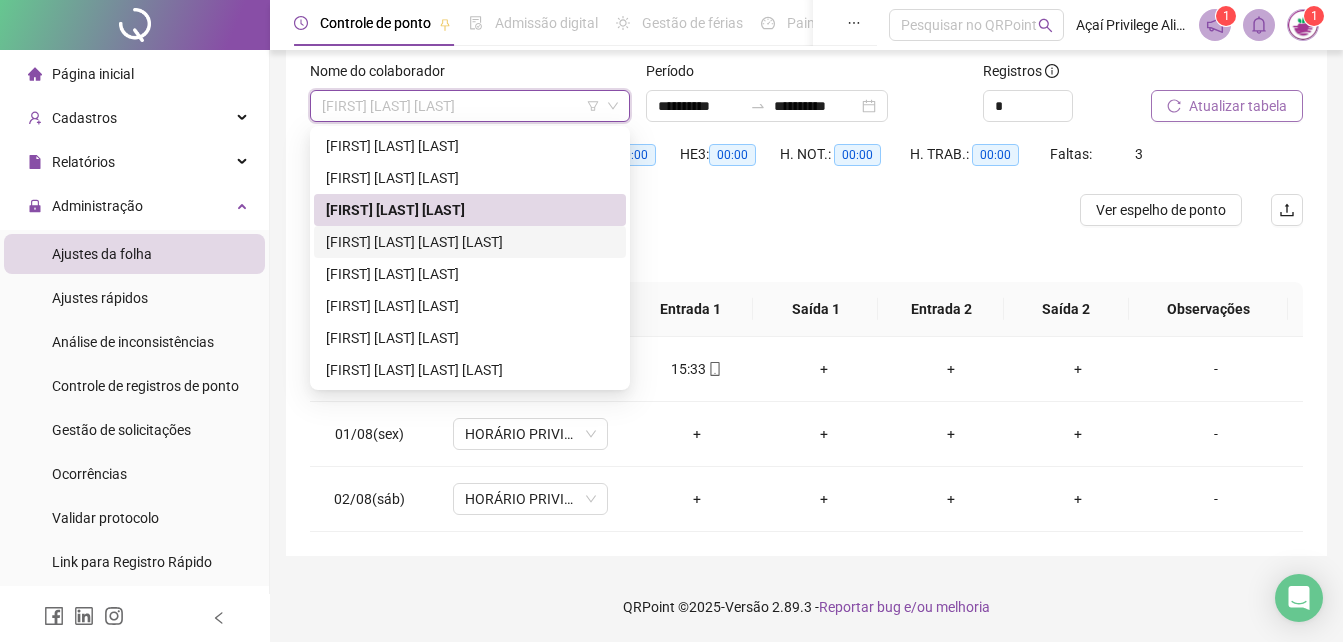 click on "[FIRST] [LAST] [LAST] [LAST]" at bounding box center [470, 242] 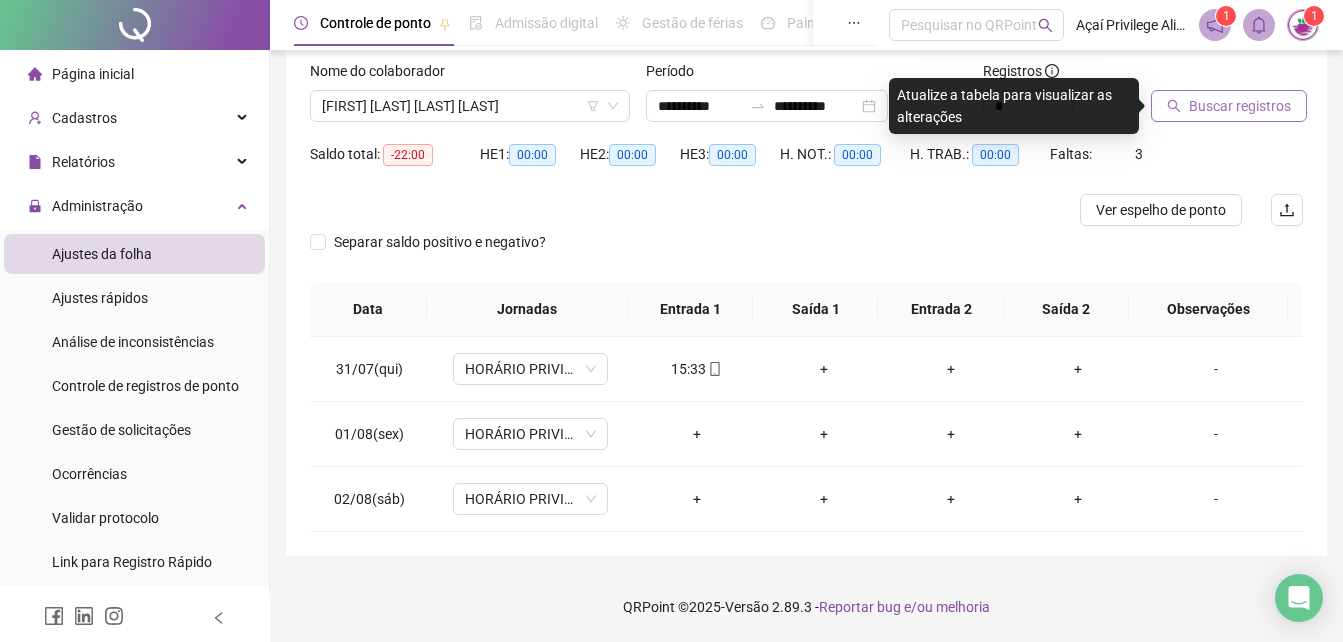 click on "Buscar registros" at bounding box center [1240, 106] 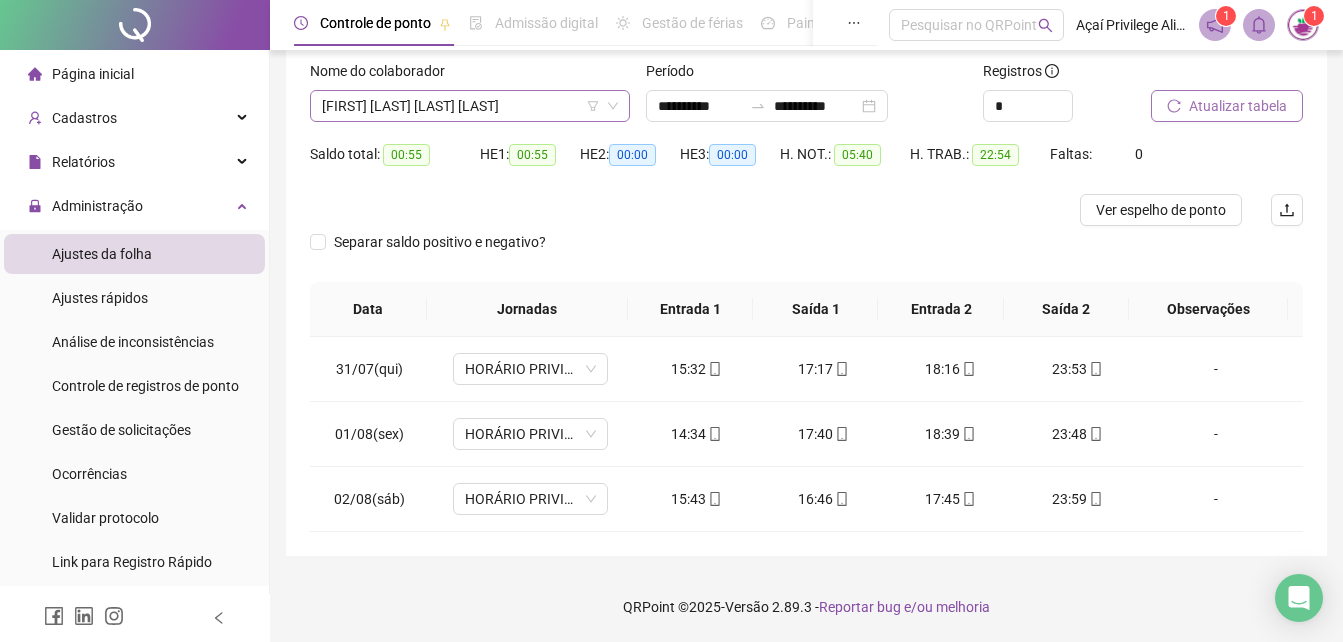 click on "[FIRST] [LAST] [LAST] [LAST]" at bounding box center (470, 106) 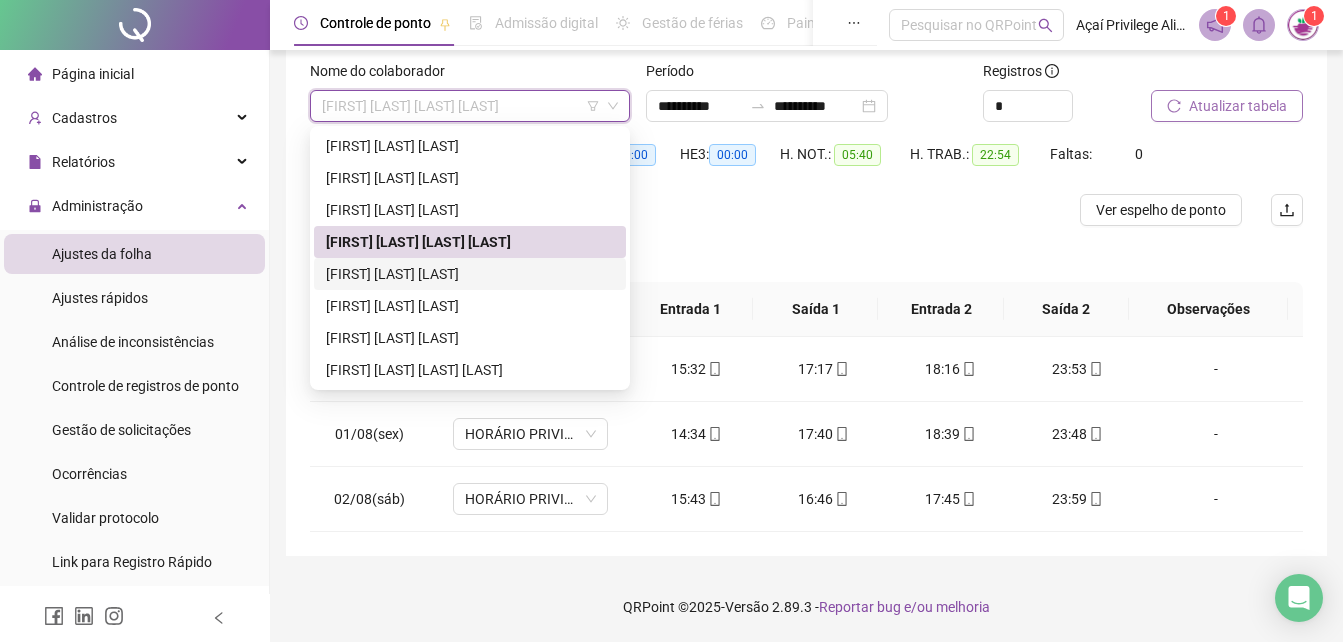 click on "[FIRST] [LAST] [LAST]" at bounding box center [470, 274] 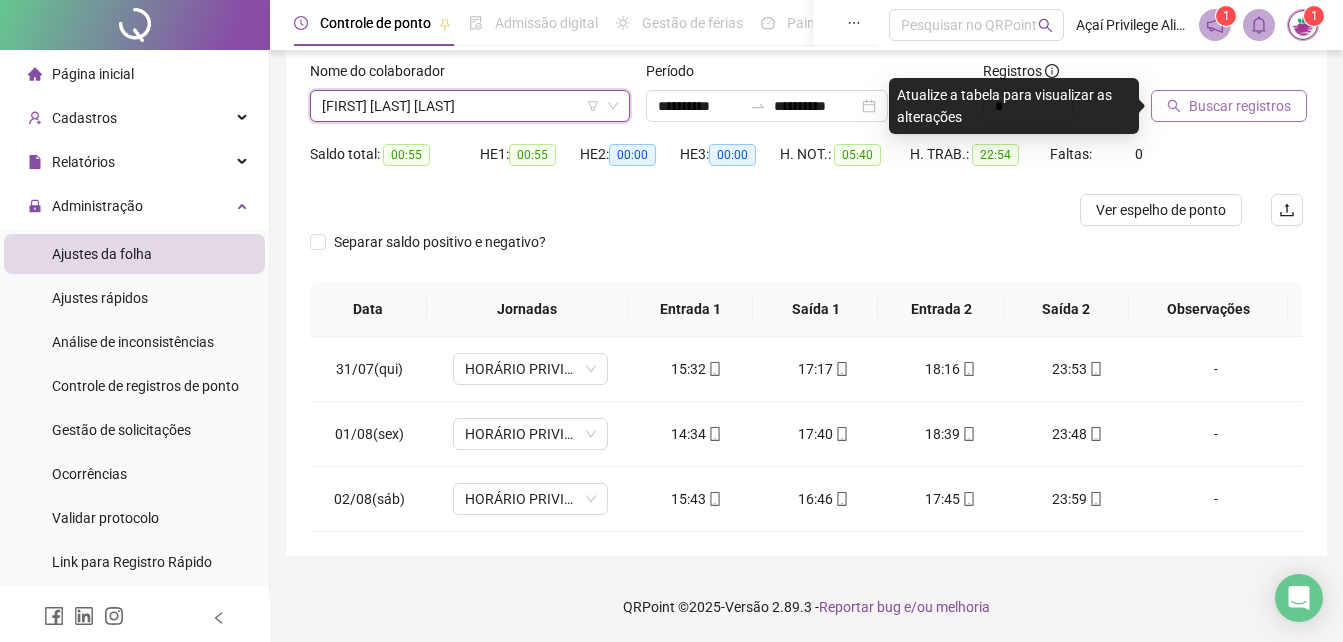 click on "Buscar registros" at bounding box center (1240, 106) 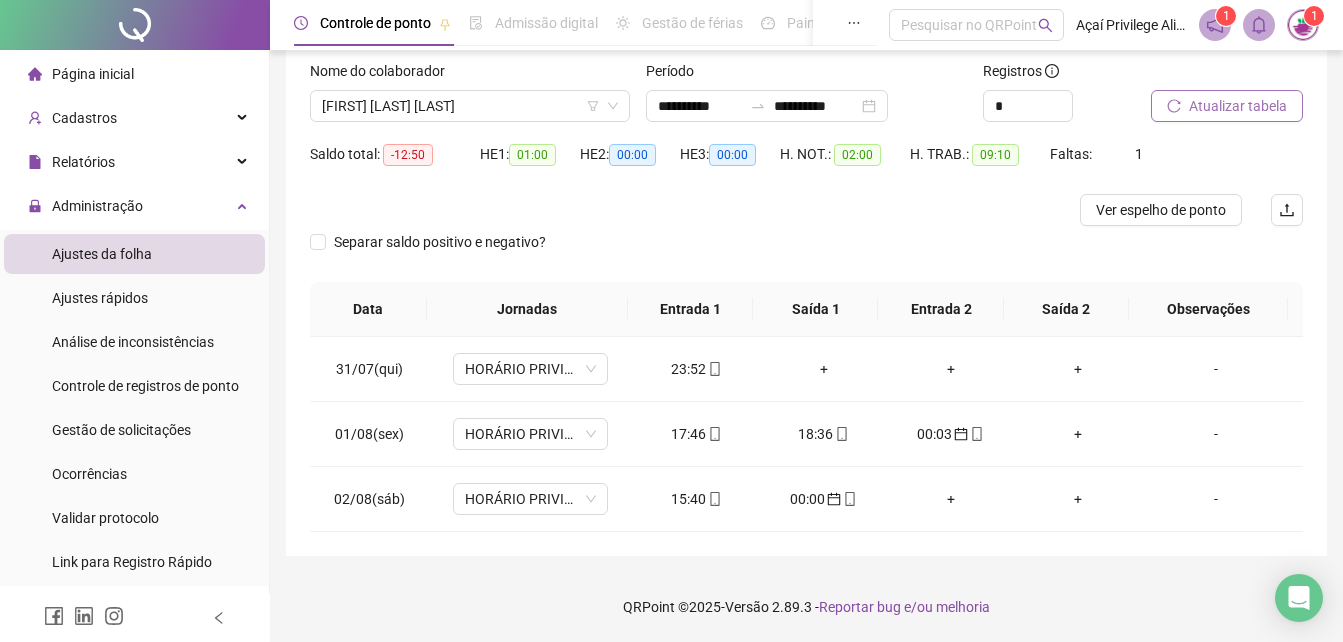 click on "Atualizar tabela" at bounding box center (1238, 106) 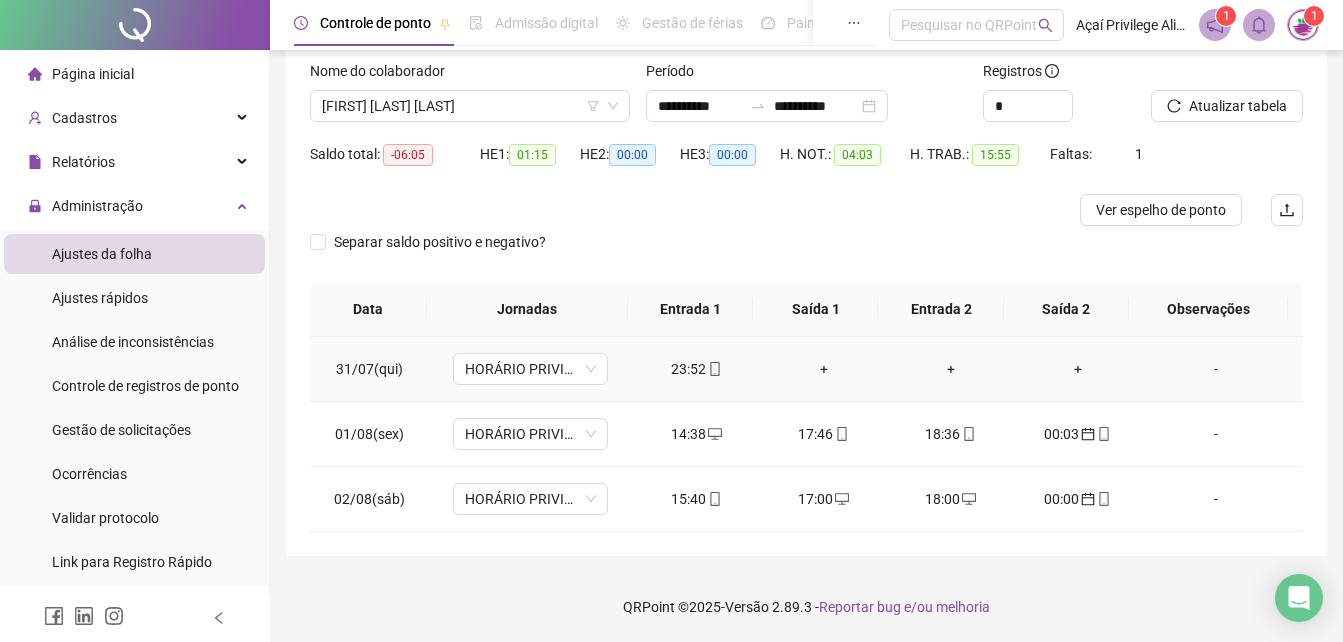 click on "+" at bounding box center [823, 369] 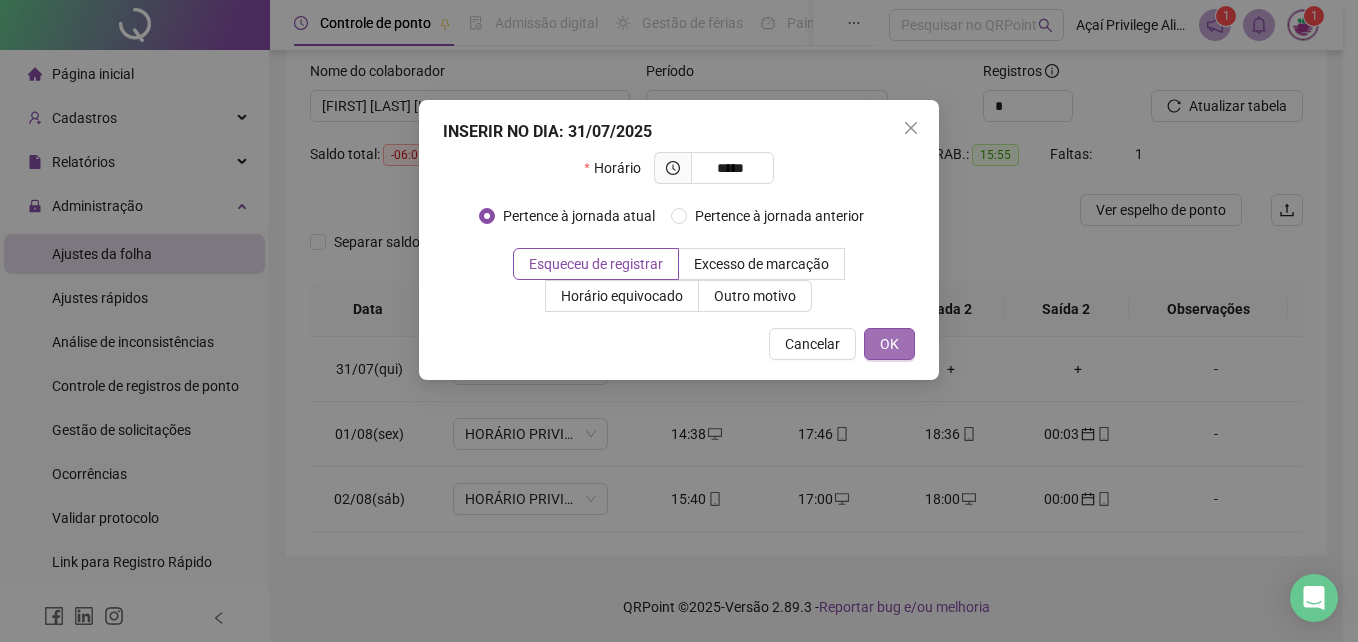 type on "*****" 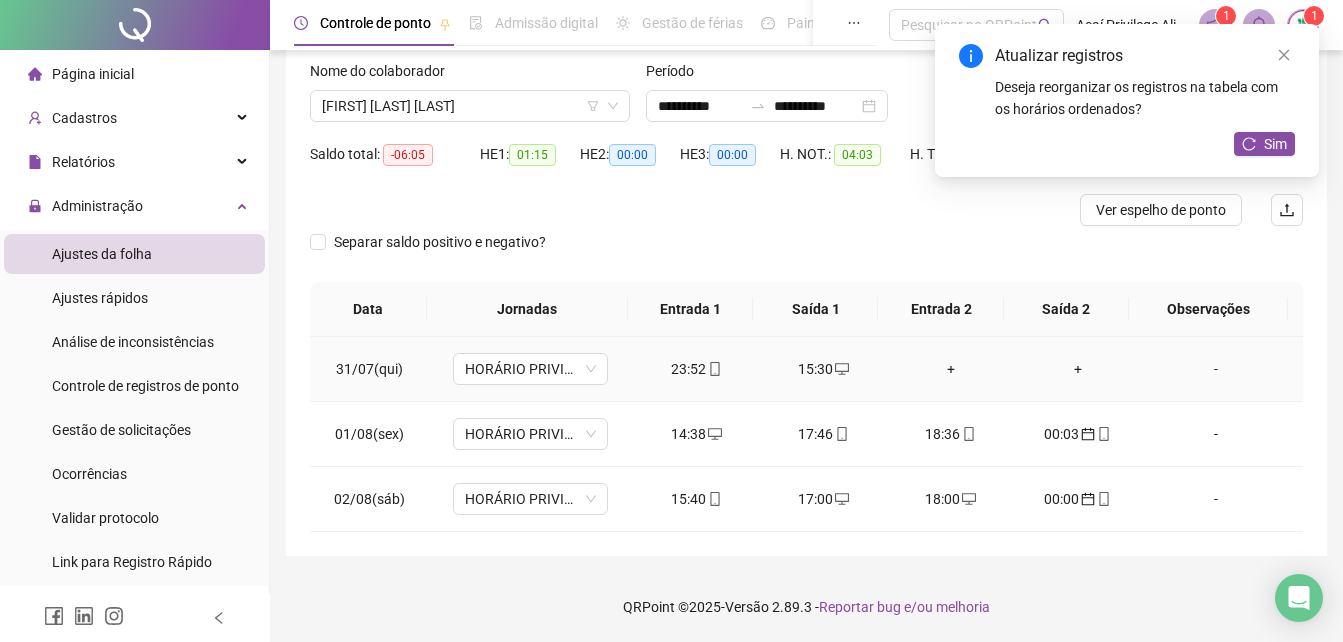 click on "+" at bounding box center (950, 369) 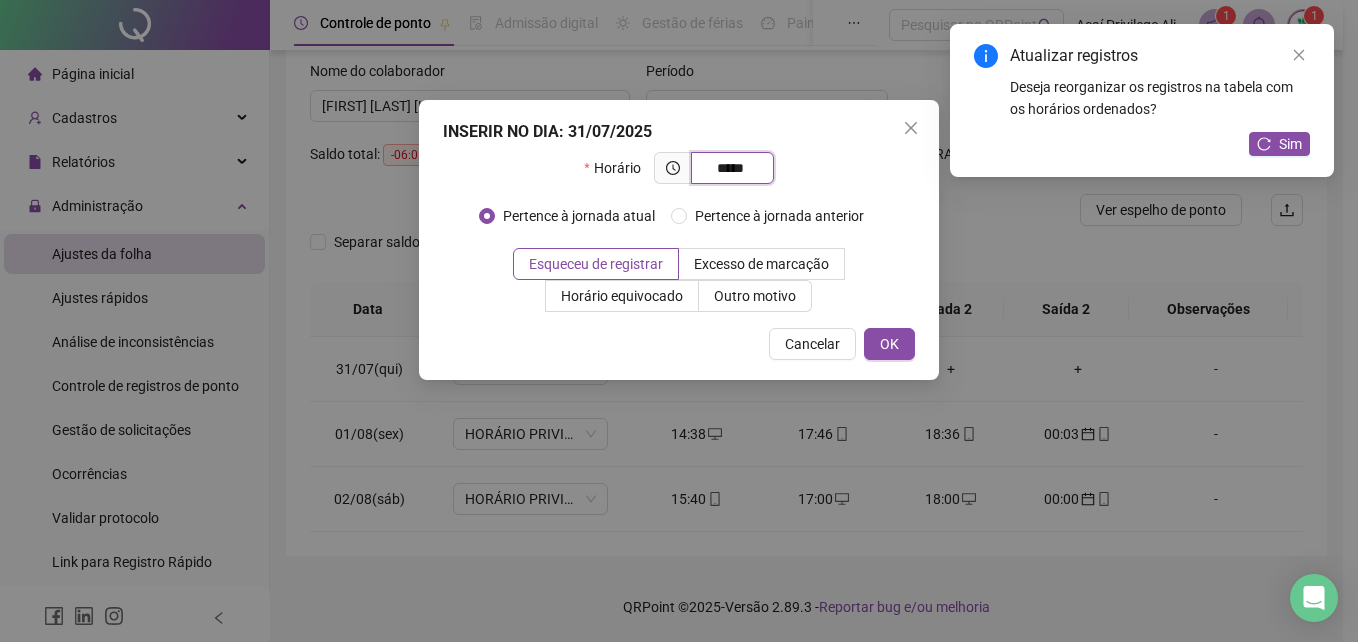 type on "*****" 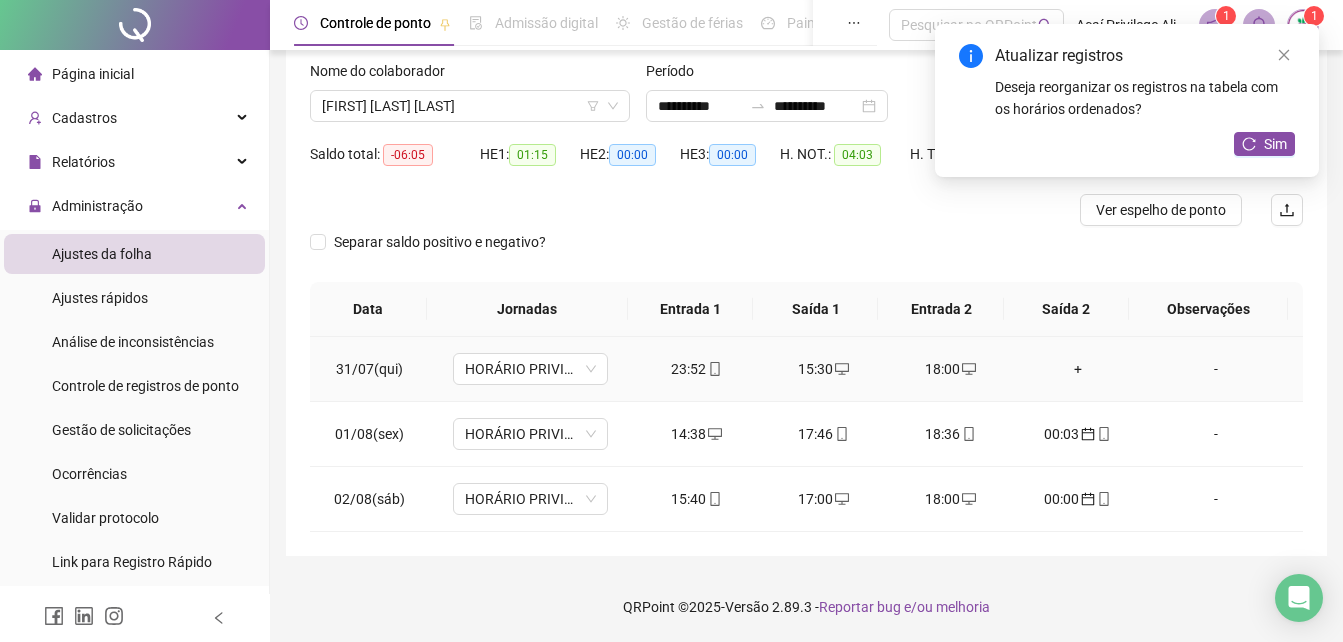 click on "+" at bounding box center (1077, 369) 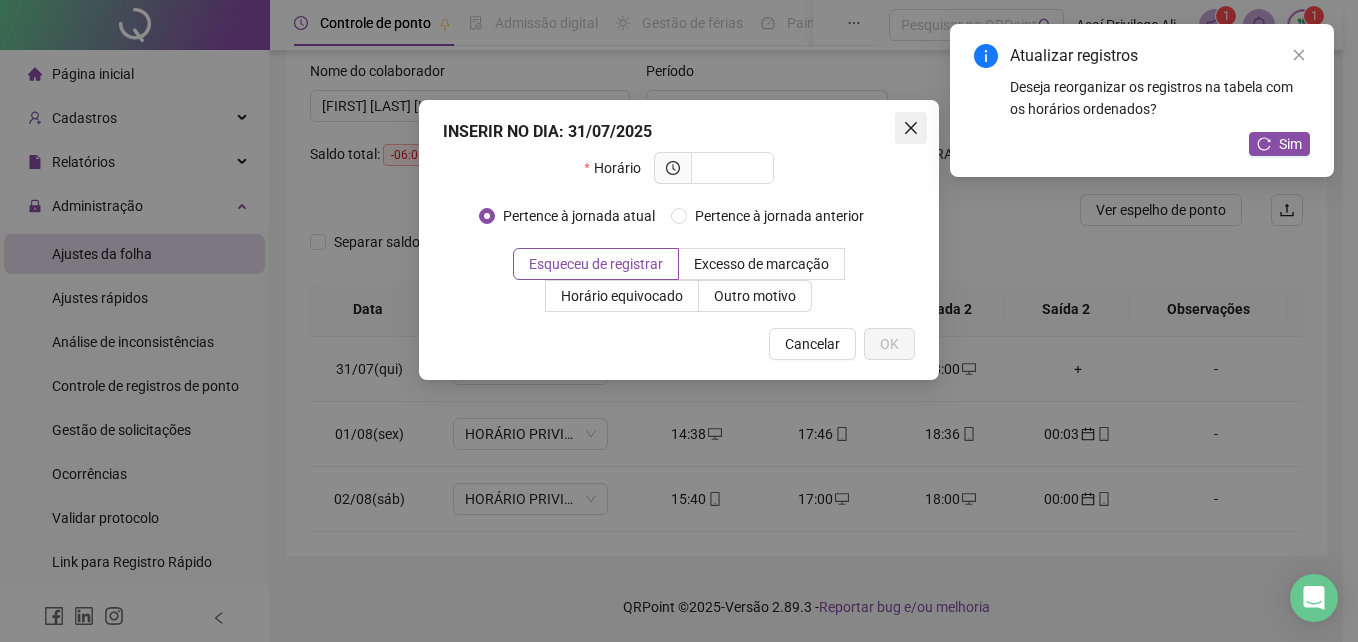 click 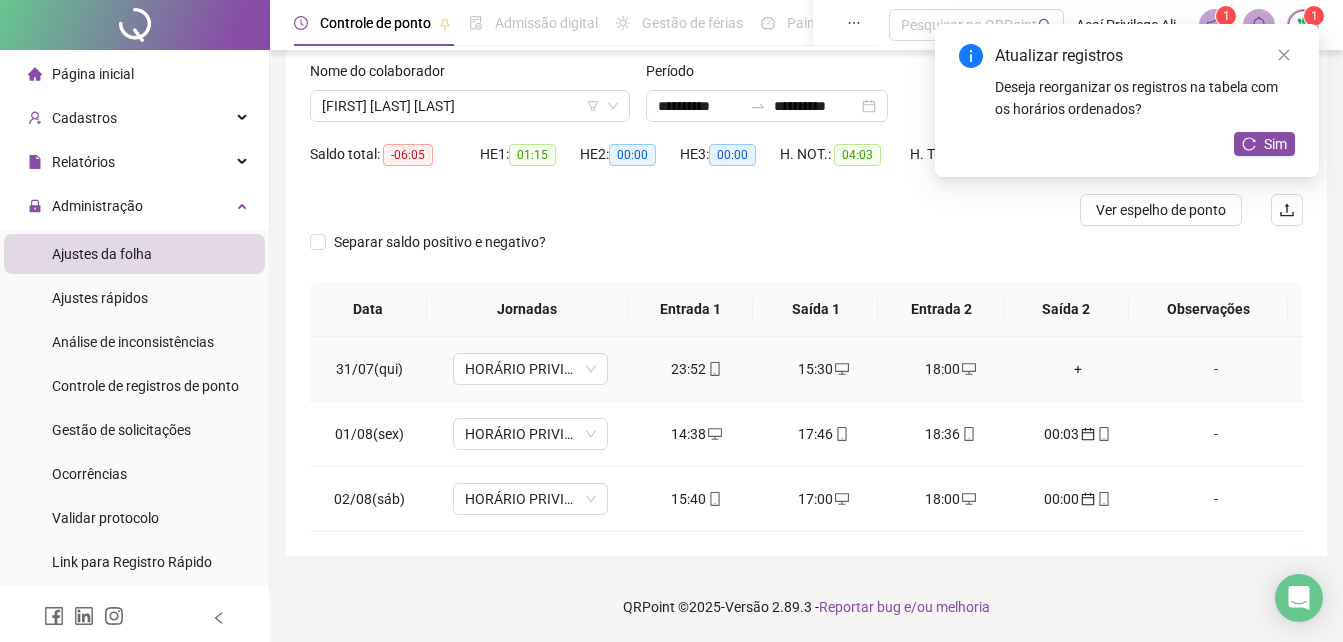 click on "+" at bounding box center (1077, 369) 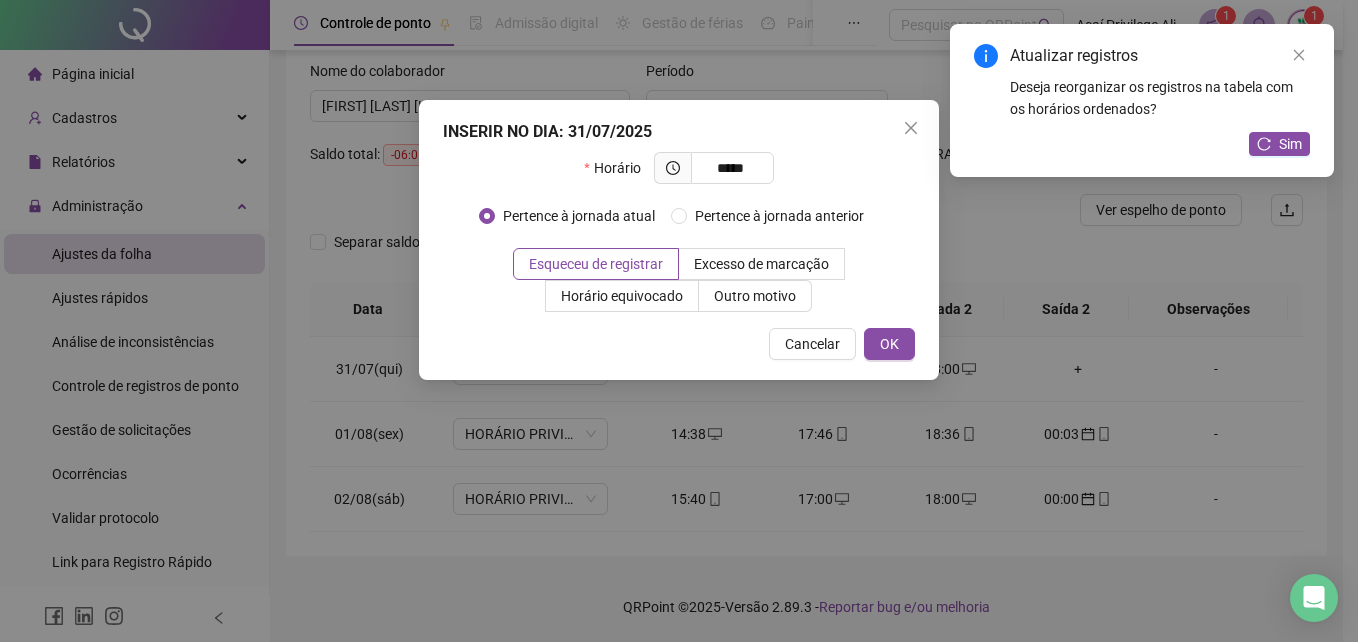 type on "*****" 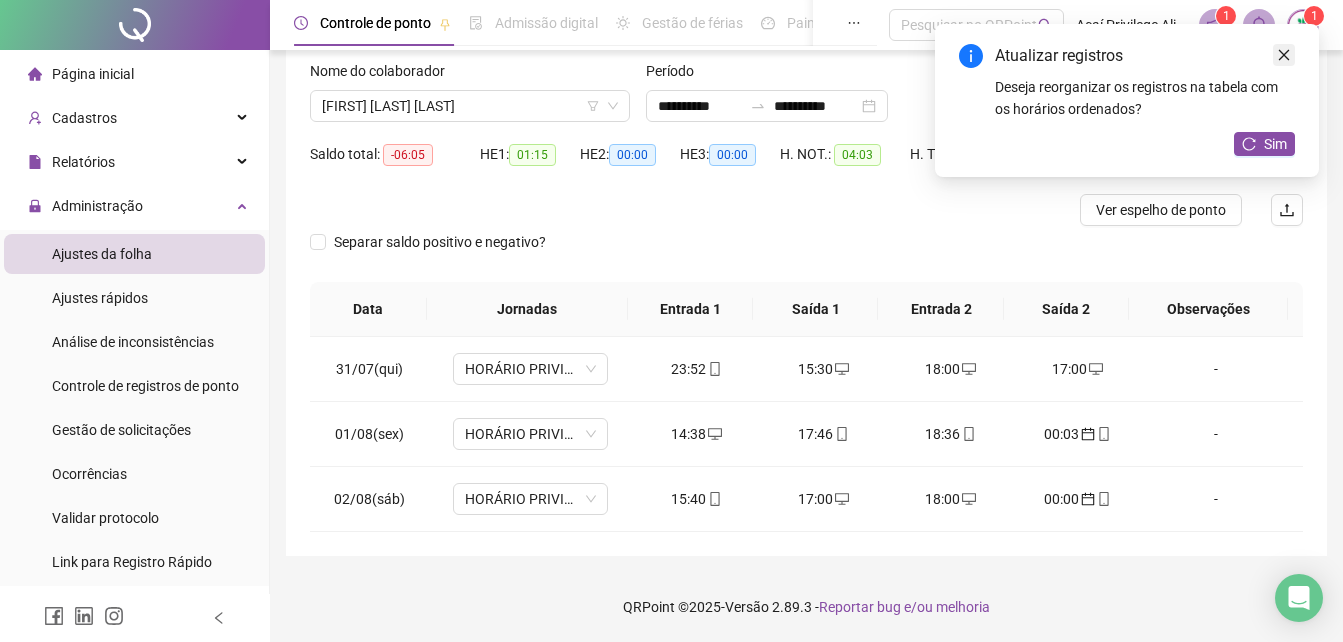 click 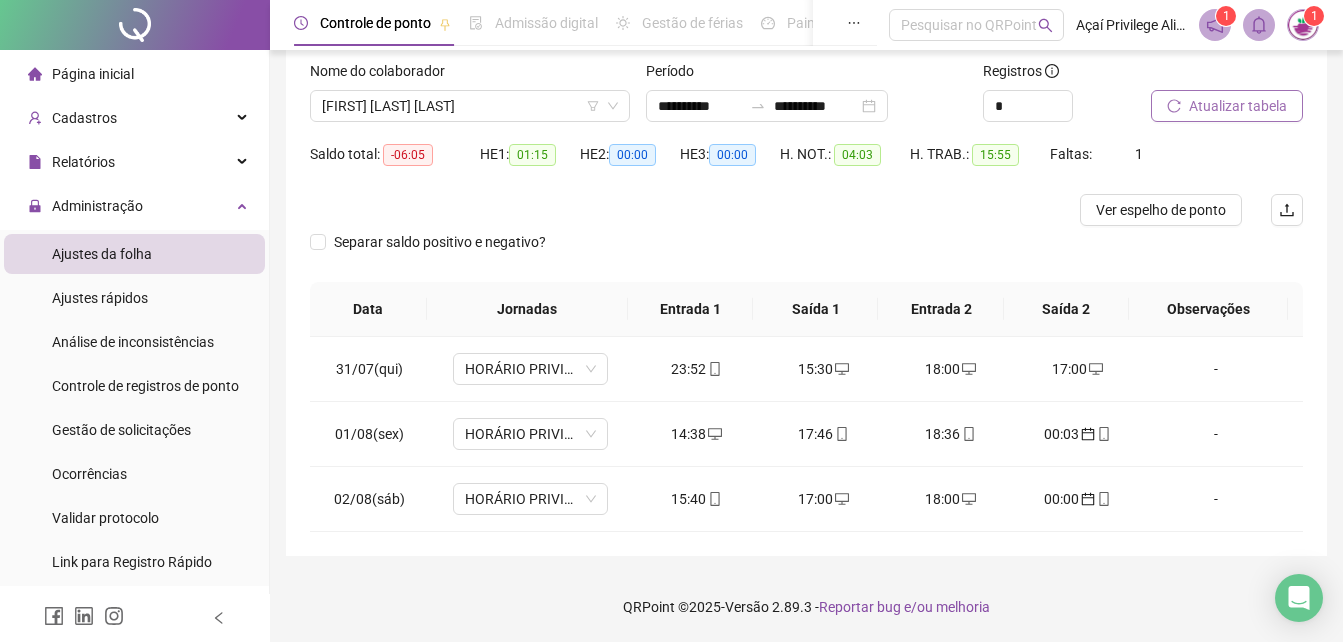 click on "Atualizar tabela" at bounding box center [1238, 106] 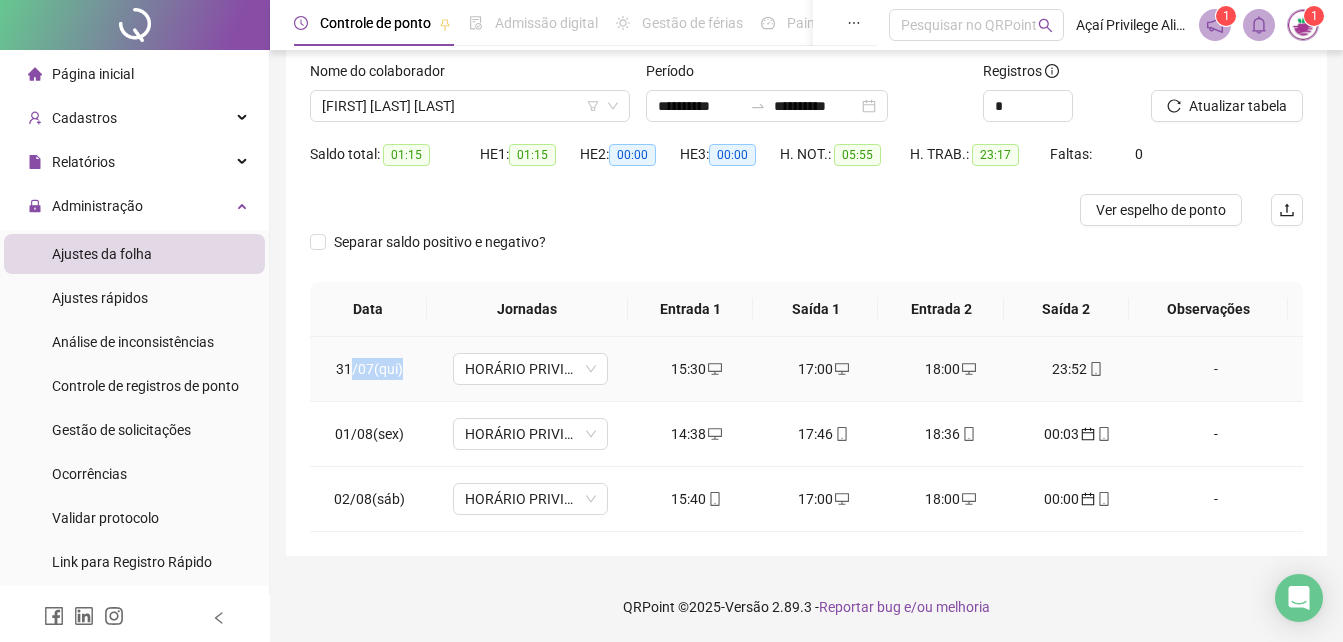 drag, startPoint x: 350, startPoint y: 373, endPoint x: 412, endPoint y: 367, distance: 62.289646 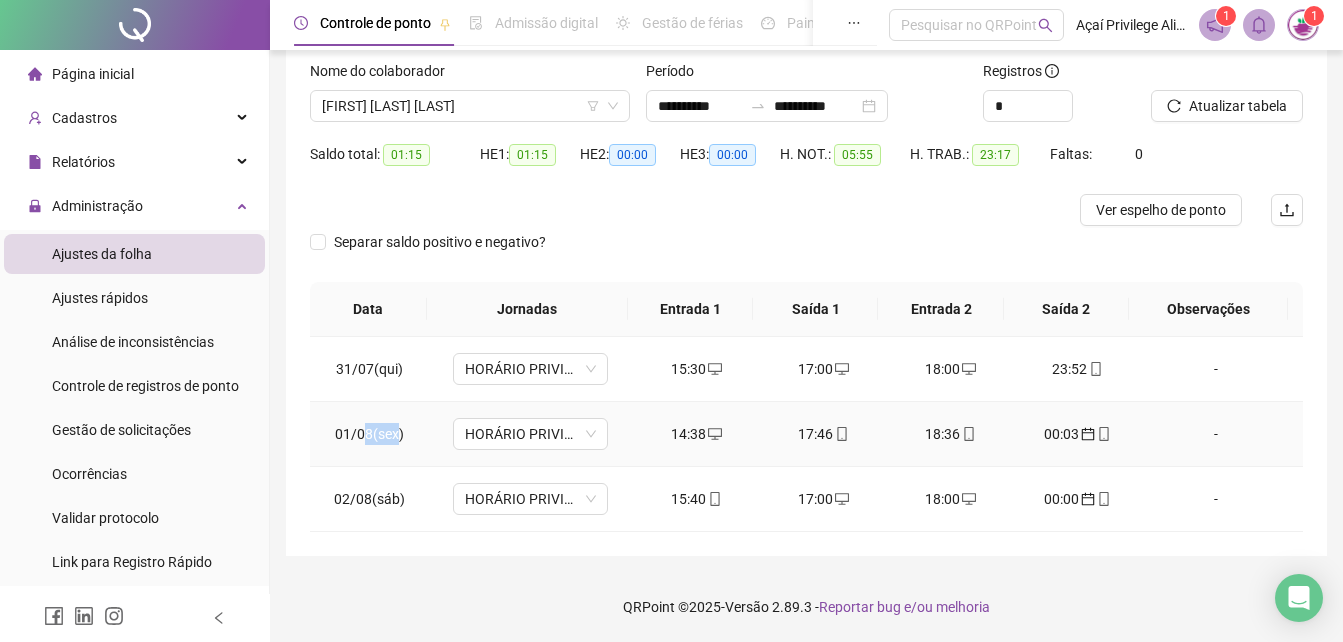 drag, startPoint x: 366, startPoint y: 436, endPoint x: 395, endPoint y: 436, distance: 29 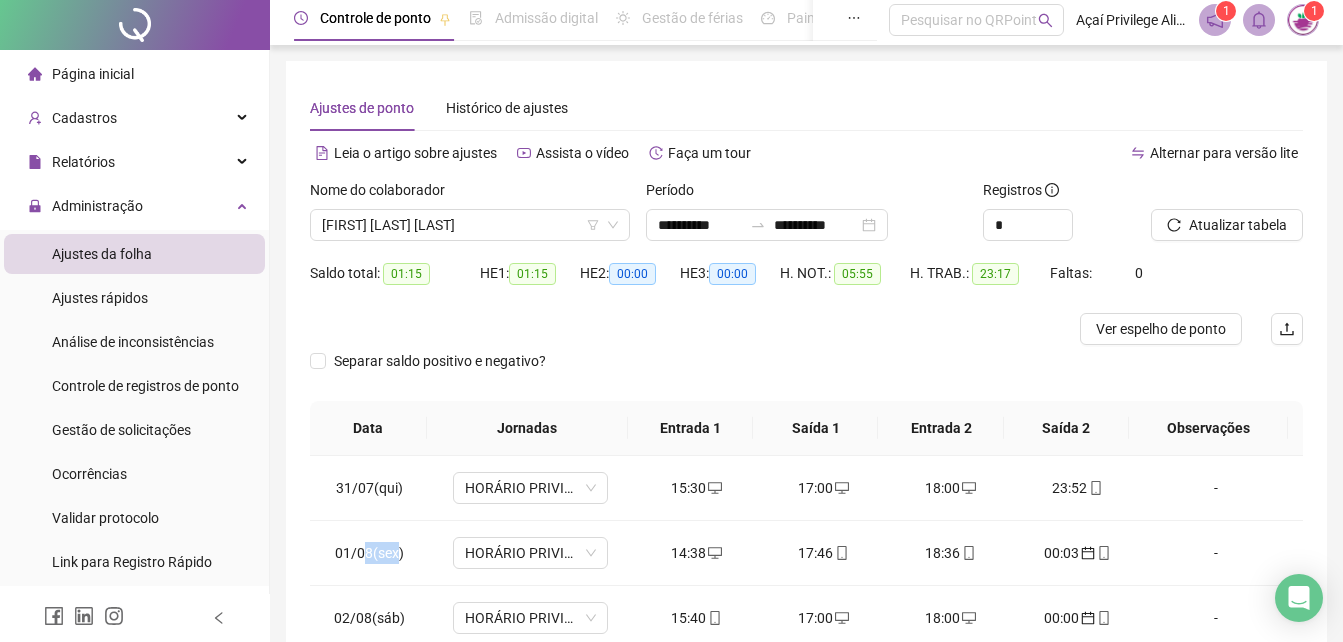 scroll, scrollTop: 0, scrollLeft: 0, axis: both 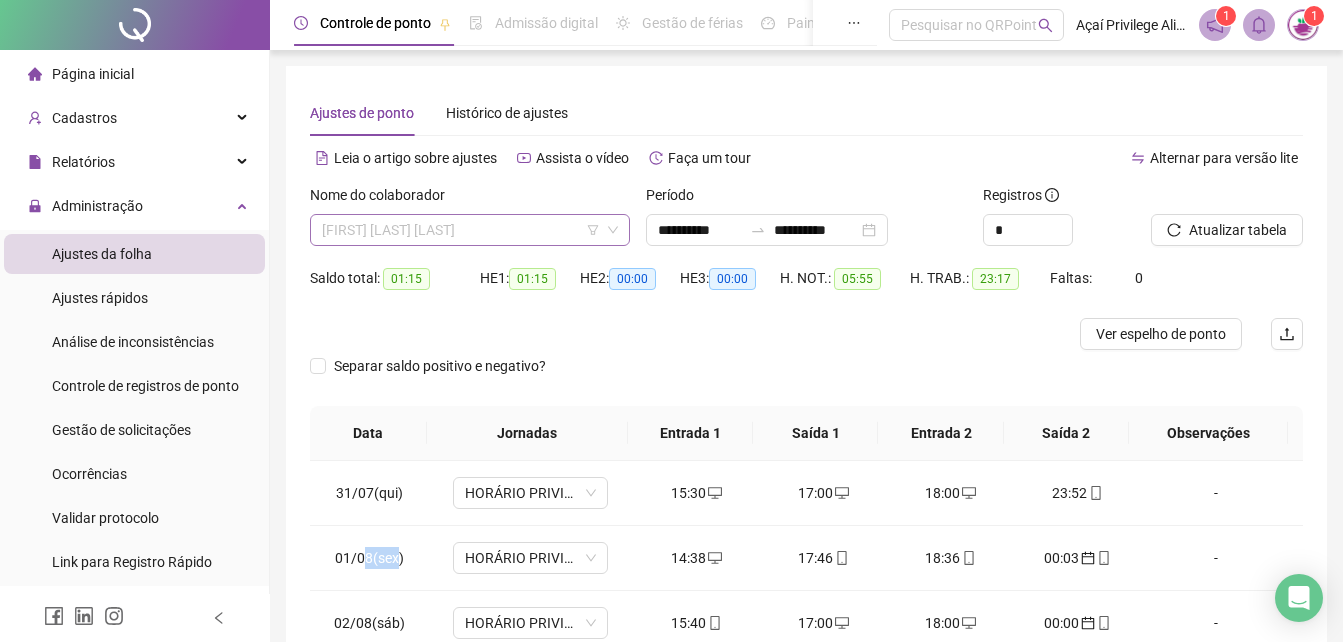 click on "[FIRST] [LAST] [LAST]" at bounding box center (470, 230) 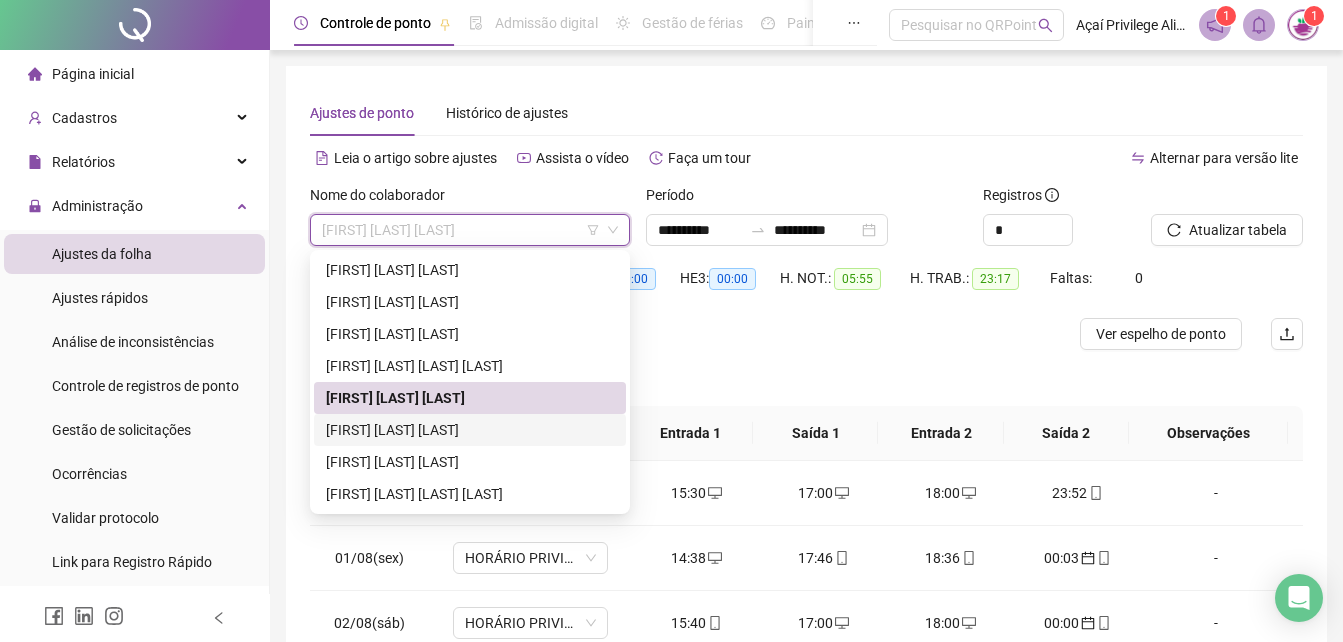 click on "[FIRST] [LAST] [LAST]" at bounding box center (470, 430) 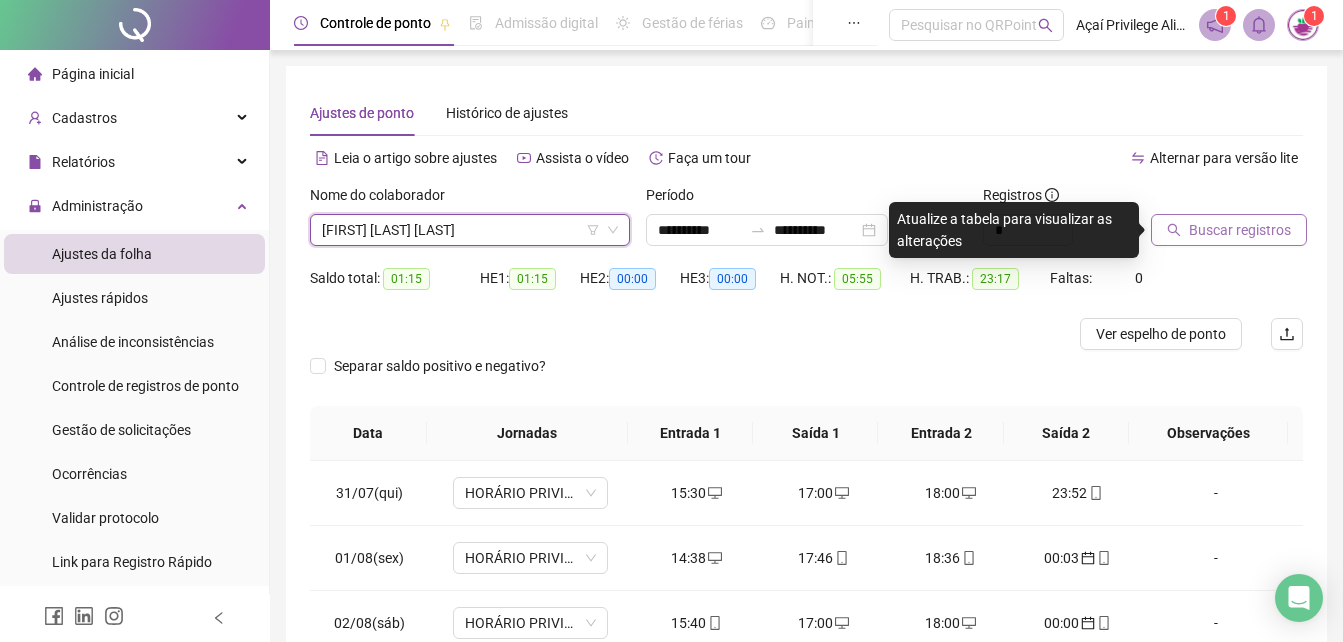click on "Buscar registros" at bounding box center (1240, 230) 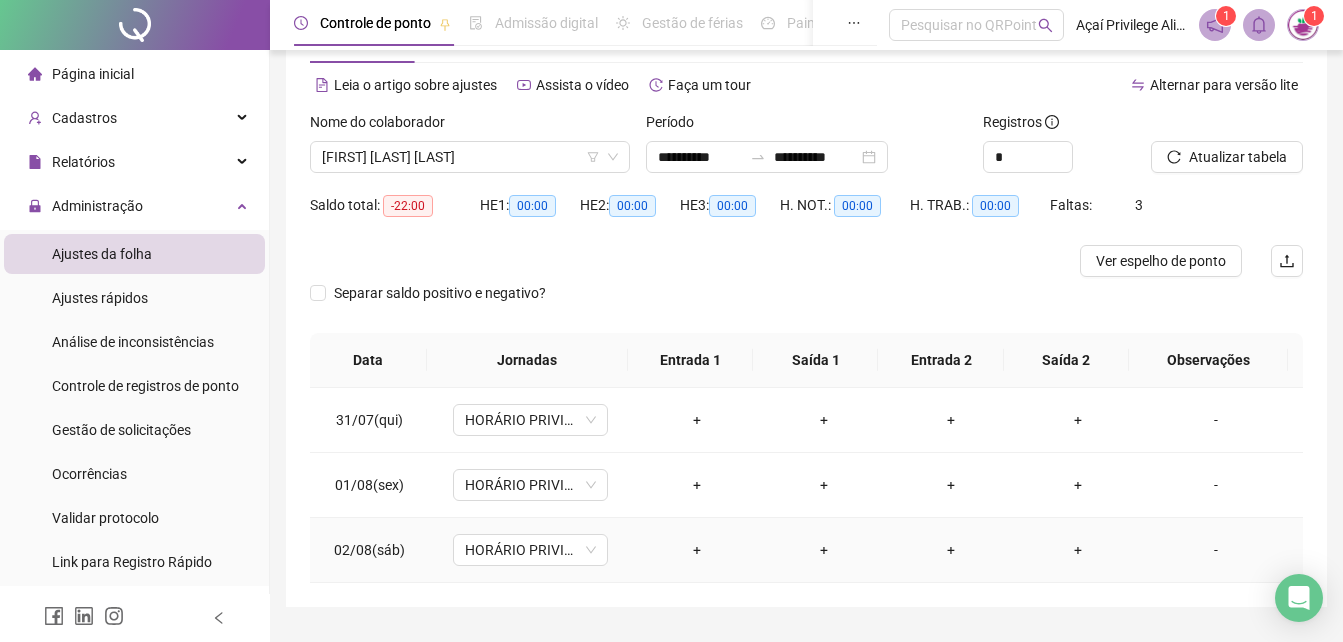scroll, scrollTop: 124, scrollLeft: 0, axis: vertical 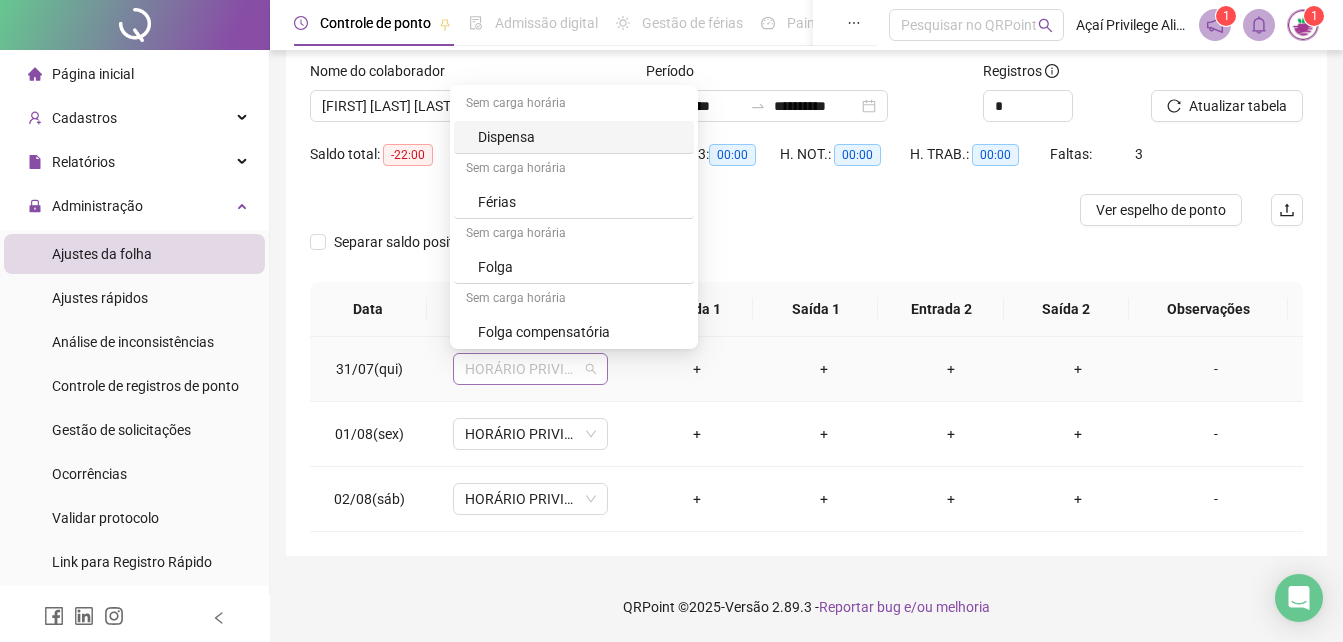 click on "HORÁRIO PRIVILEGE PRAZERES" at bounding box center [530, 369] 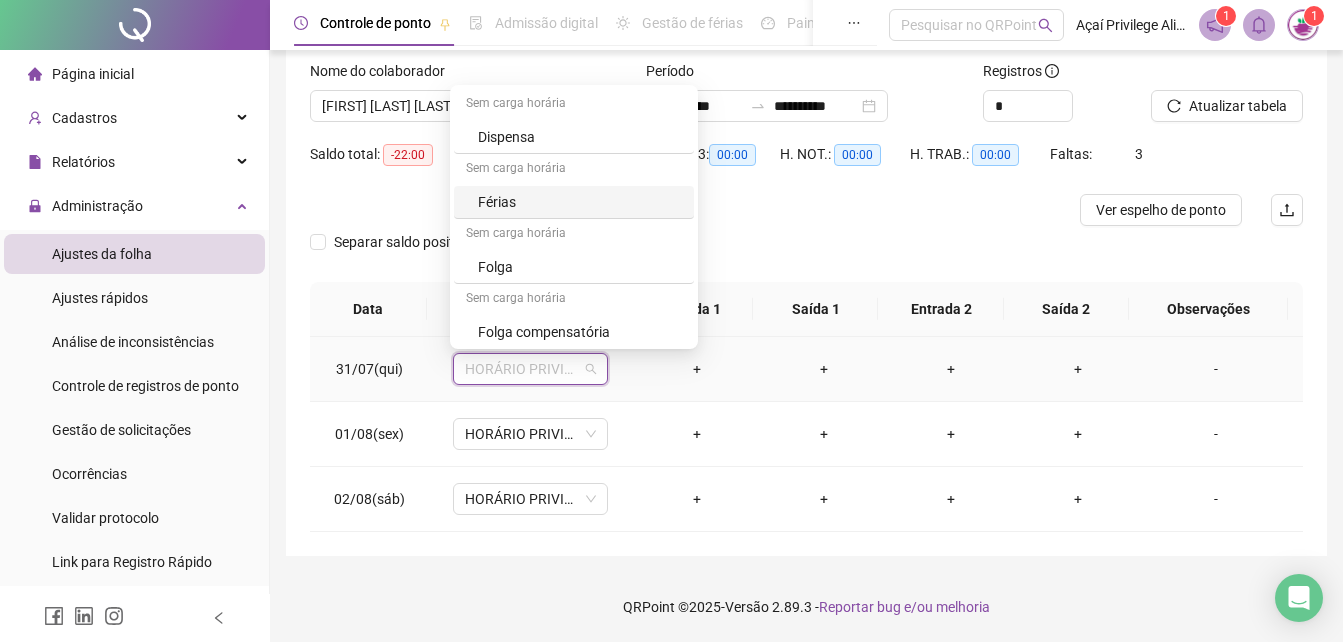 click on "Férias" at bounding box center [580, 202] 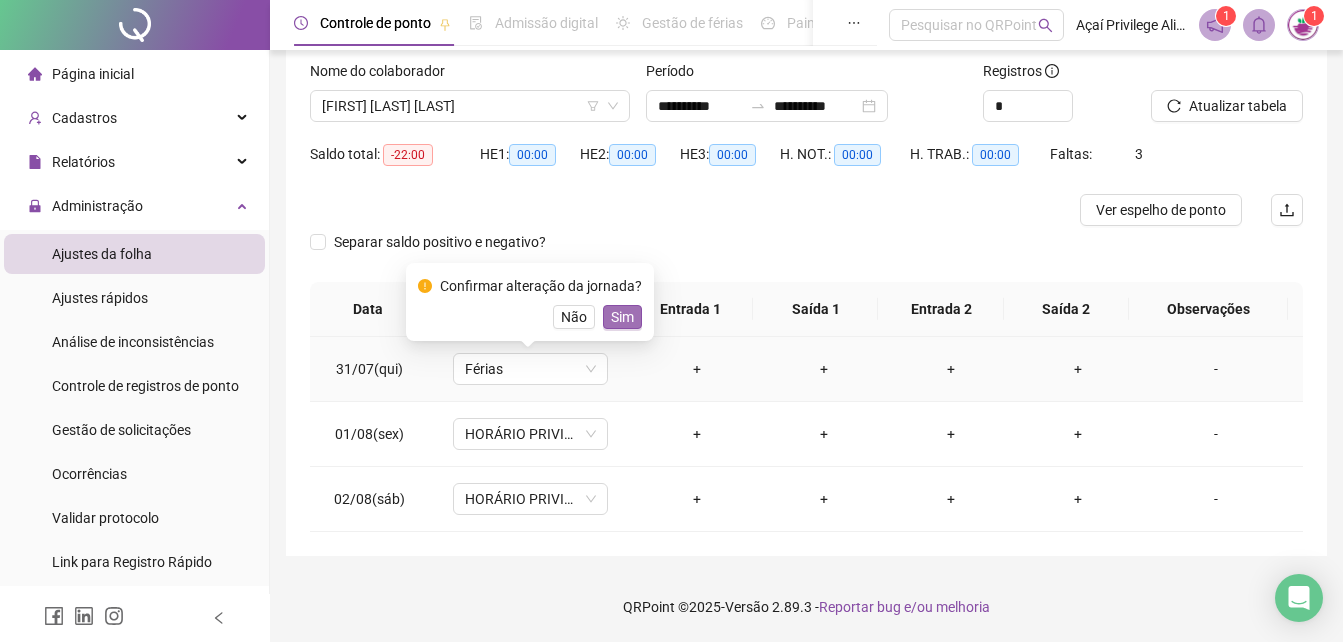 click on "Sim" at bounding box center [622, 317] 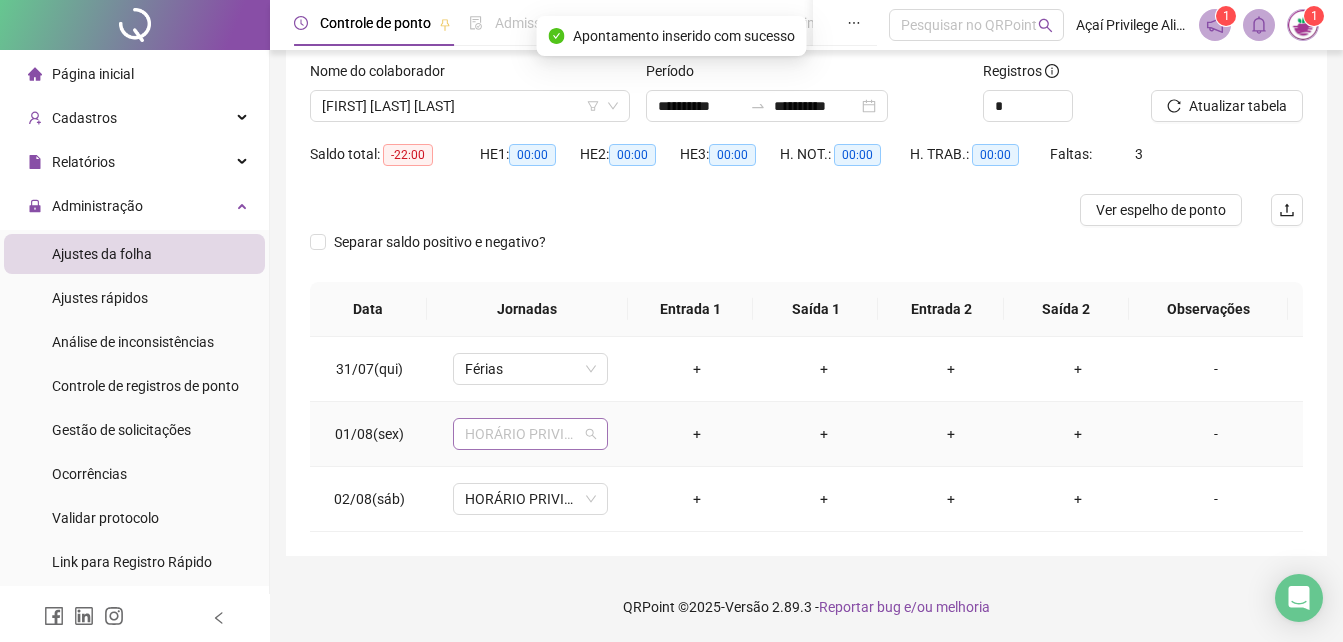 click on "HORÁRIO PRIVILEGE PRAZERES" at bounding box center [530, 434] 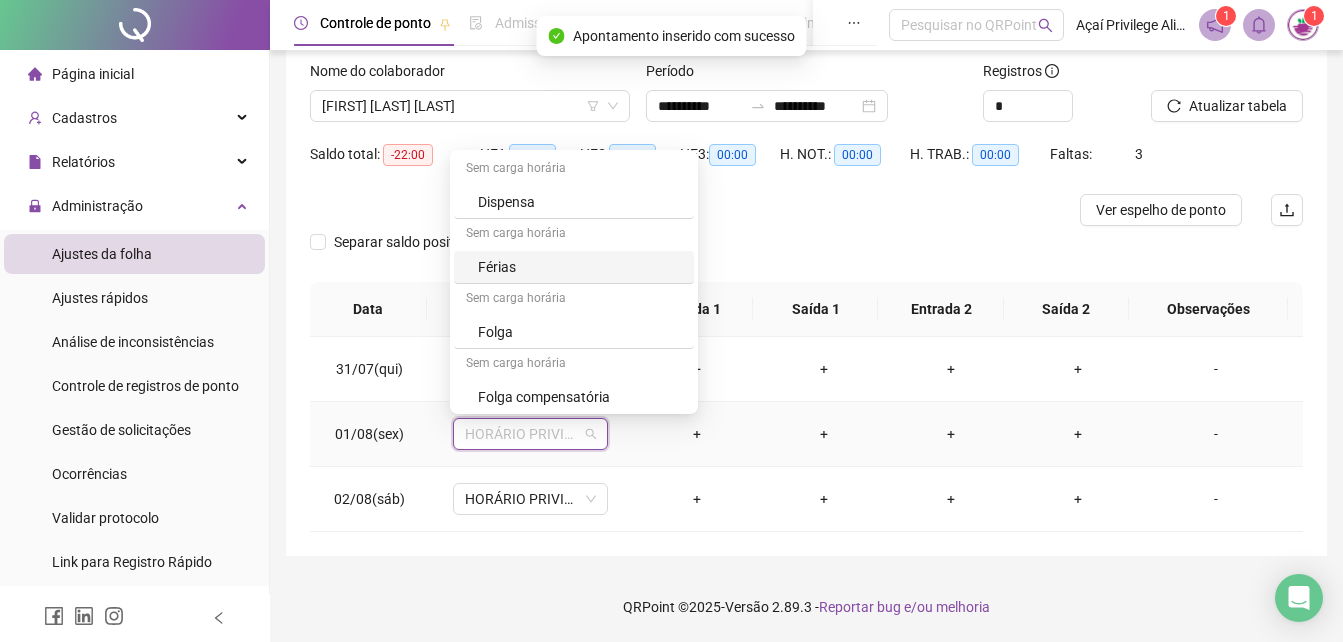 click on "Férias" at bounding box center (580, 267) 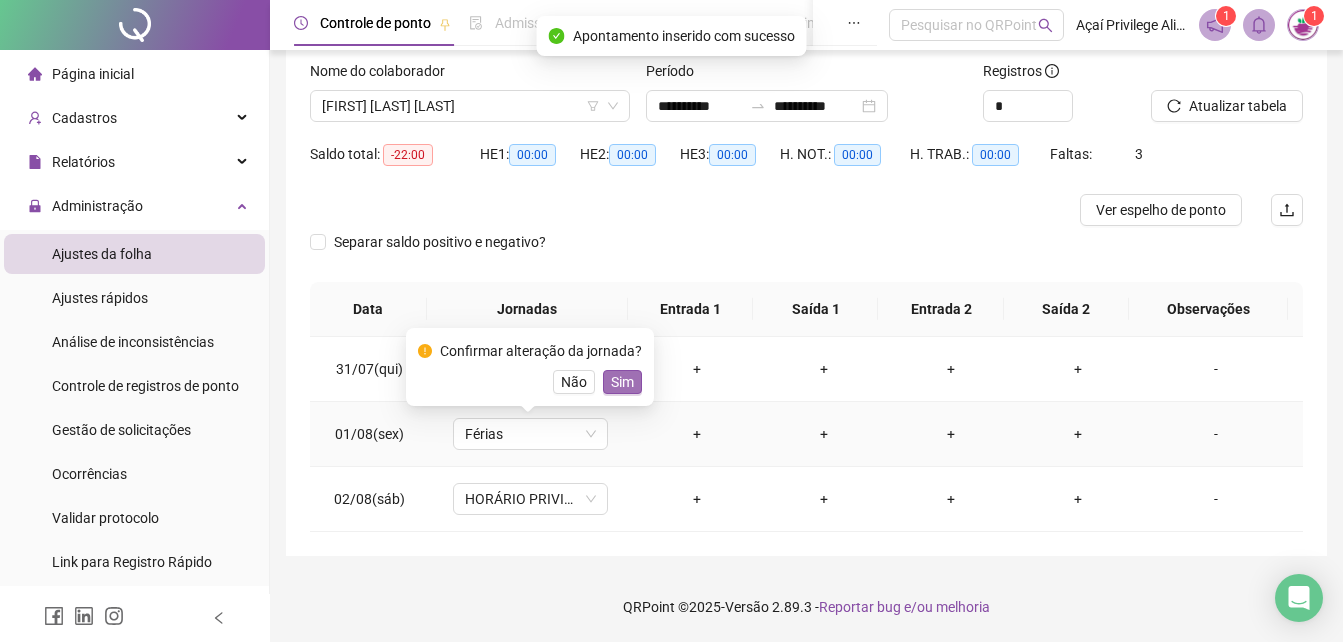 click on "Sim" at bounding box center (622, 382) 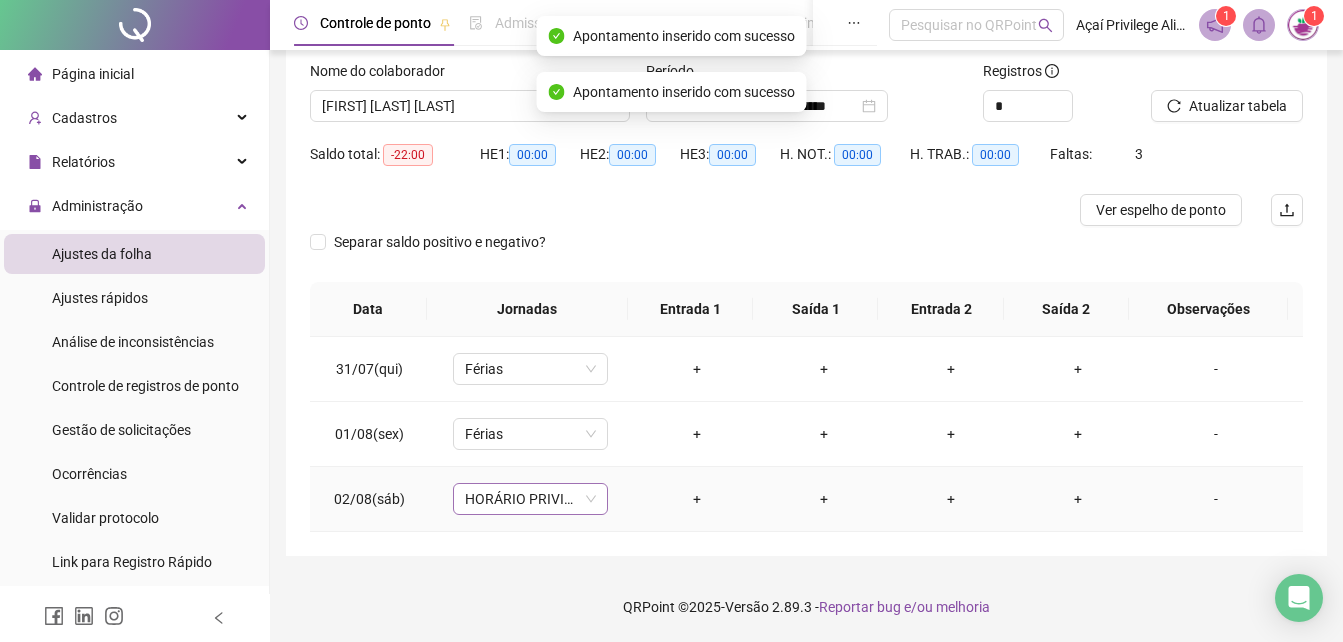 click on "HORÁRIO PRIVILEGE PRAZERES" at bounding box center [530, 499] 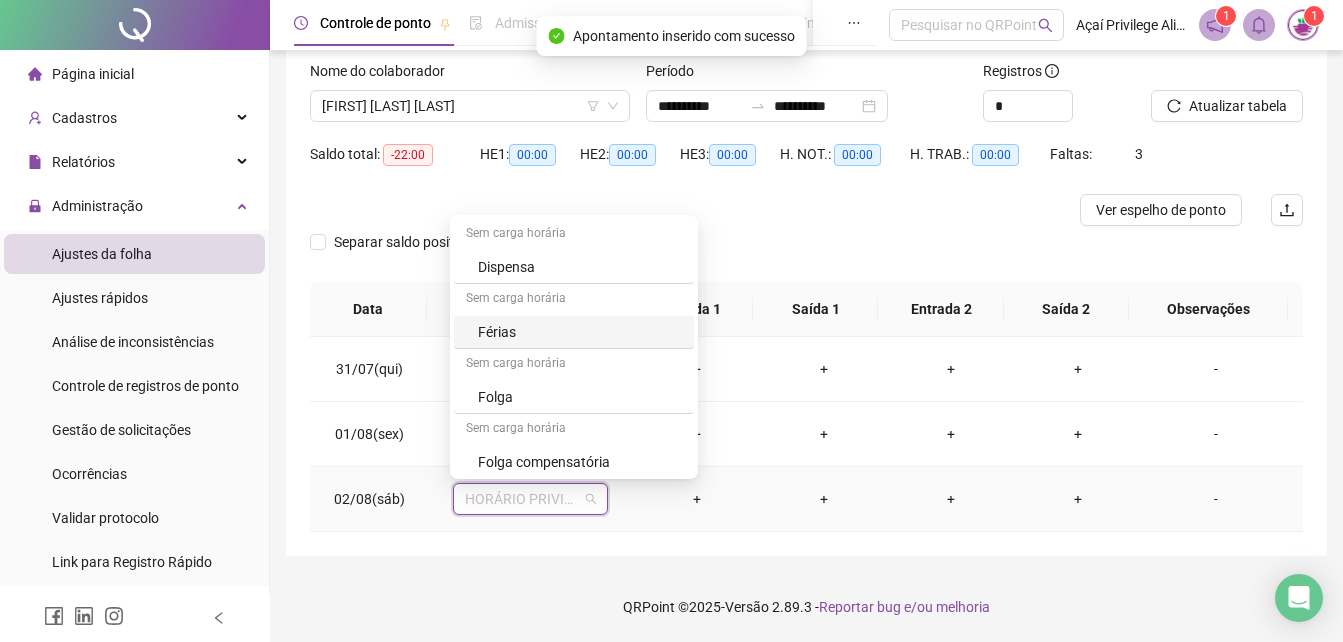 click on "Férias" at bounding box center [580, 332] 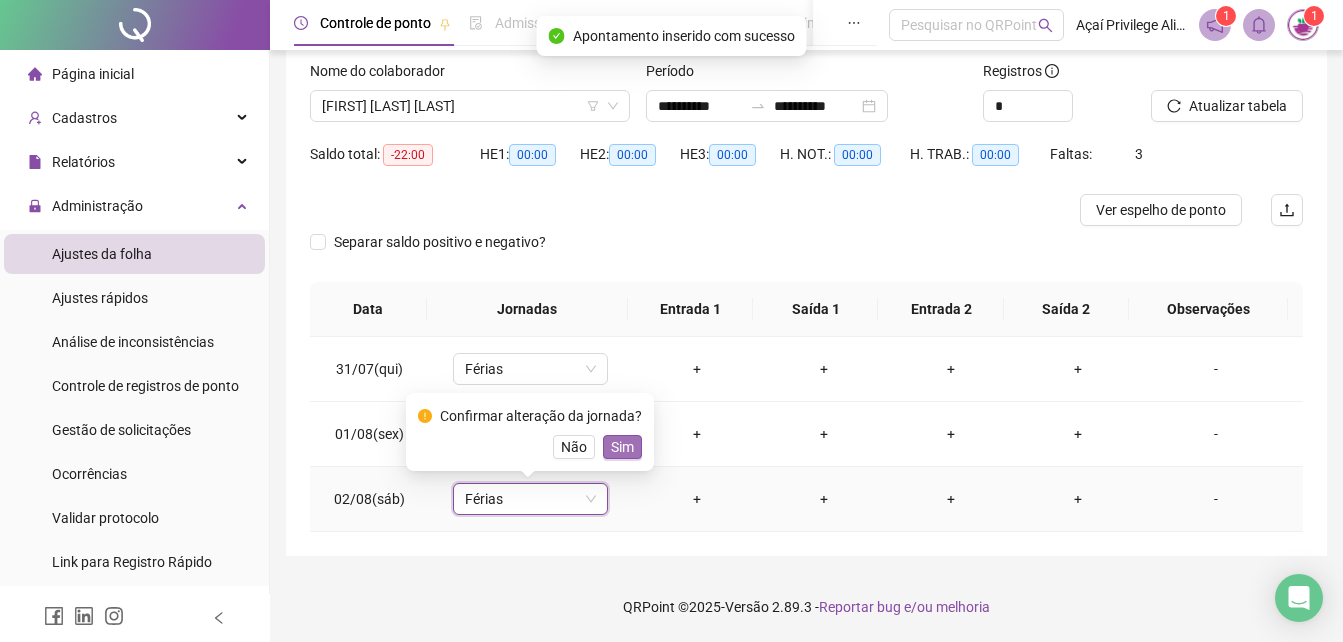 click on "Sim" at bounding box center (622, 447) 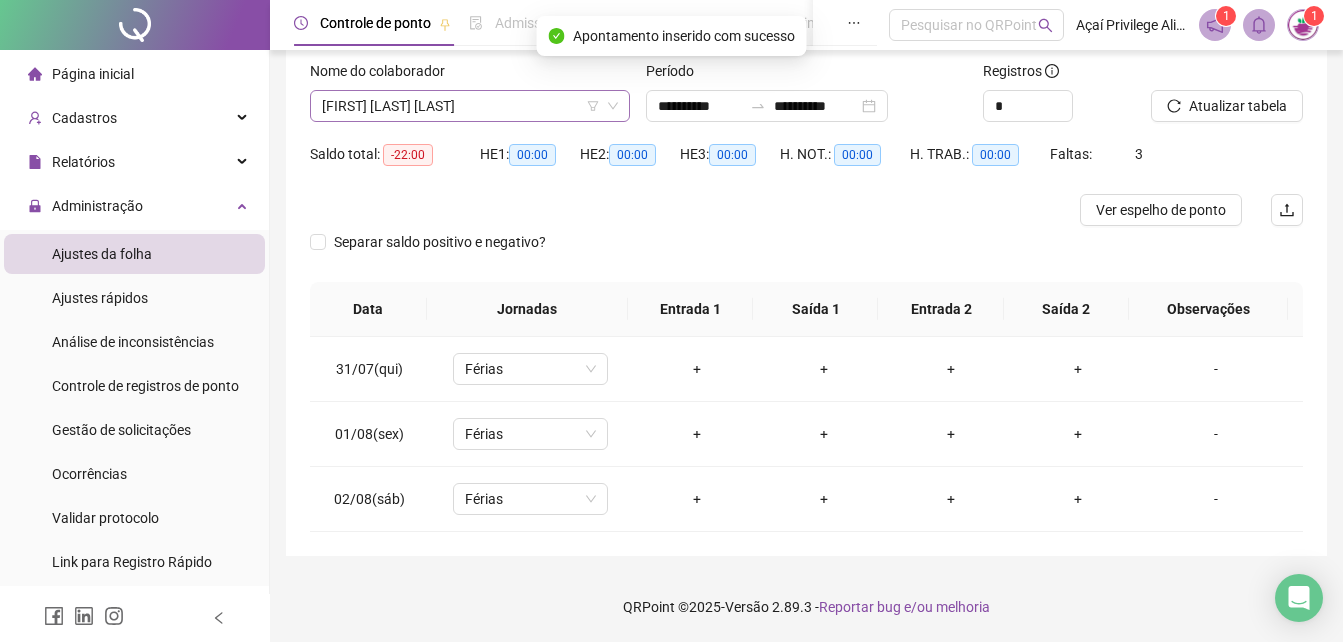 click on "[FIRST] [LAST] [LAST]" at bounding box center [470, 106] 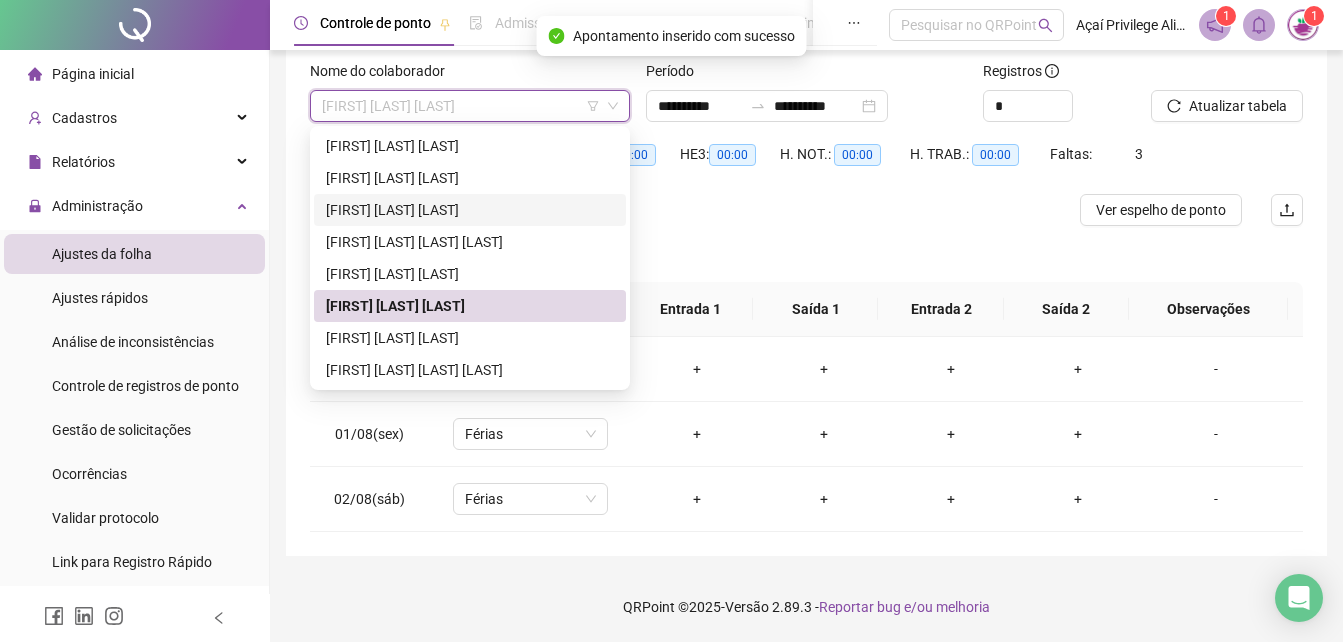 click on "[FIRST] [LAST] [LAST]" at bounding box center (470, 210) 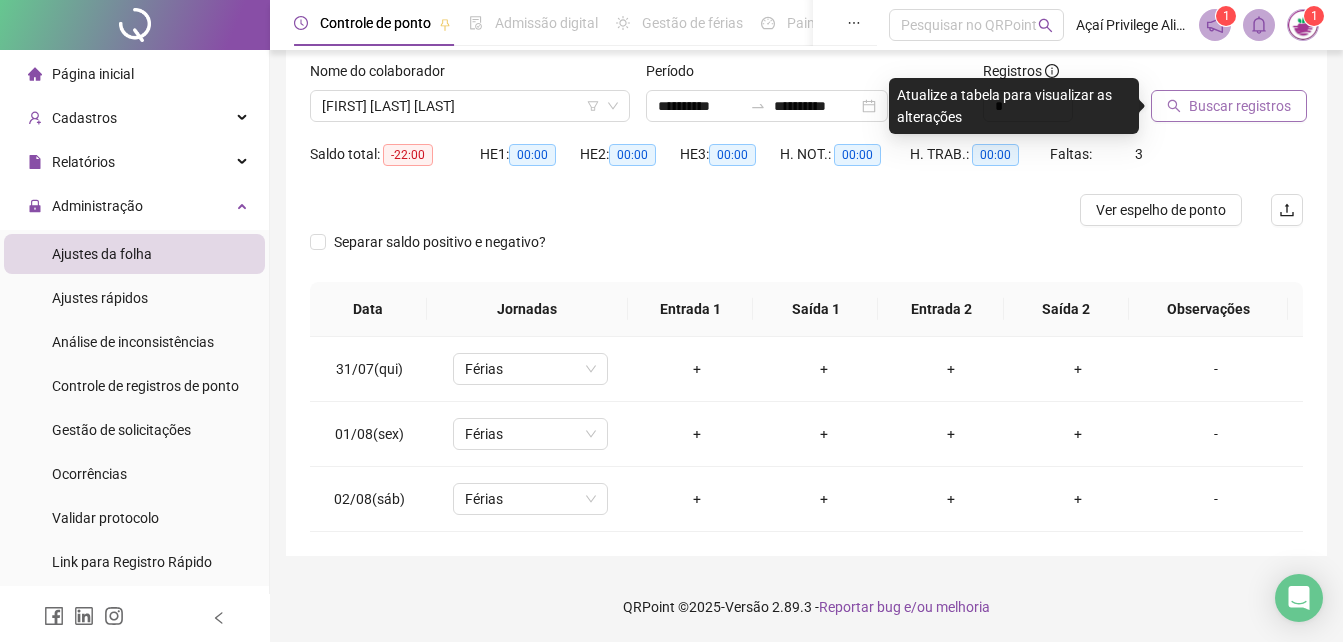 click on "Buscar registros" at bounding box center (1240, 106) 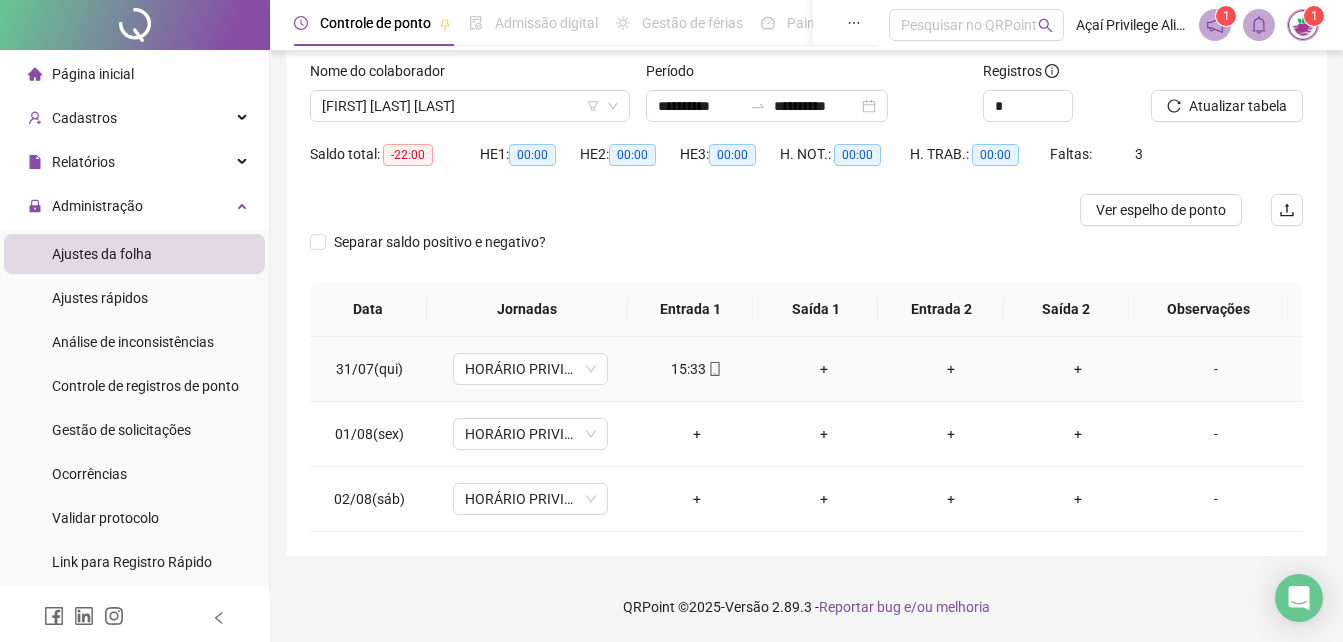 click on "+" at bounding box center (823, 369) 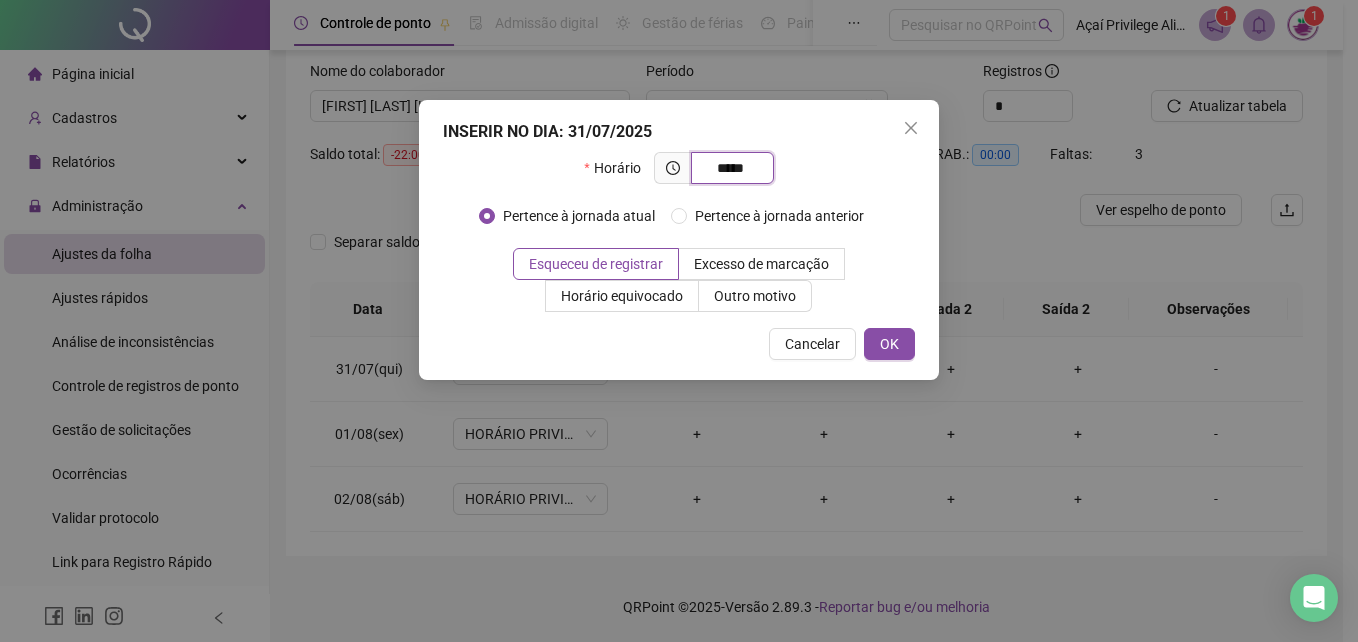 type on "*****" 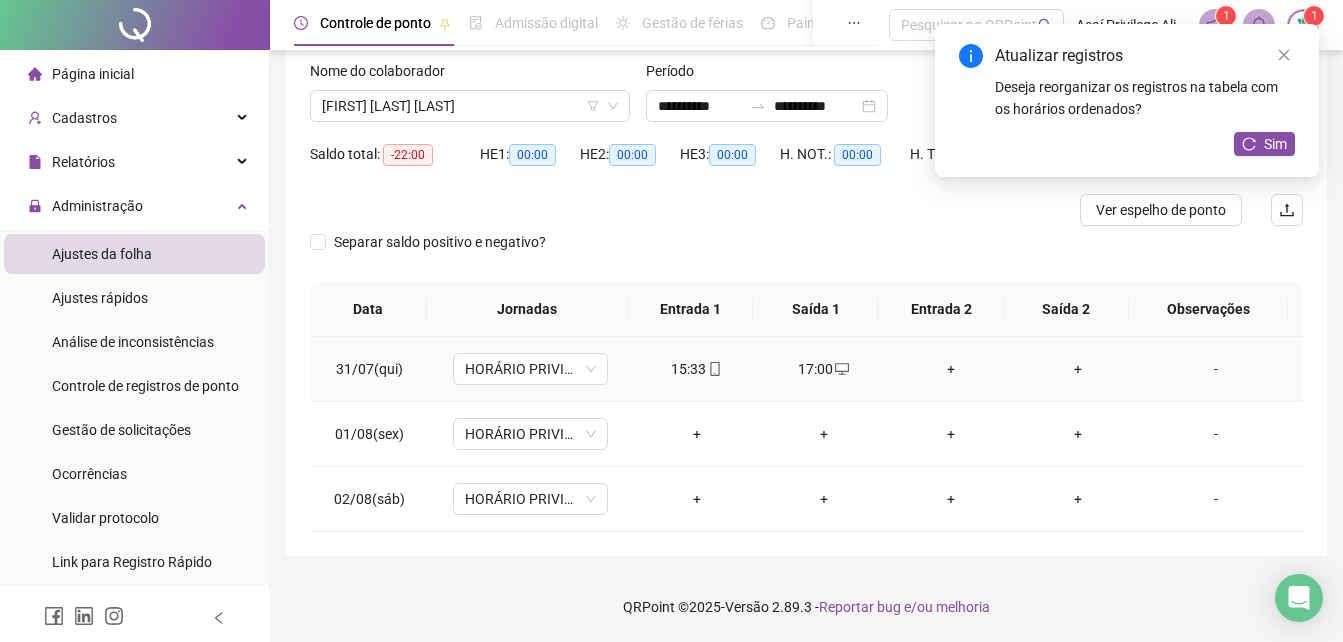 click on "+" at bounding box center [950, 369] 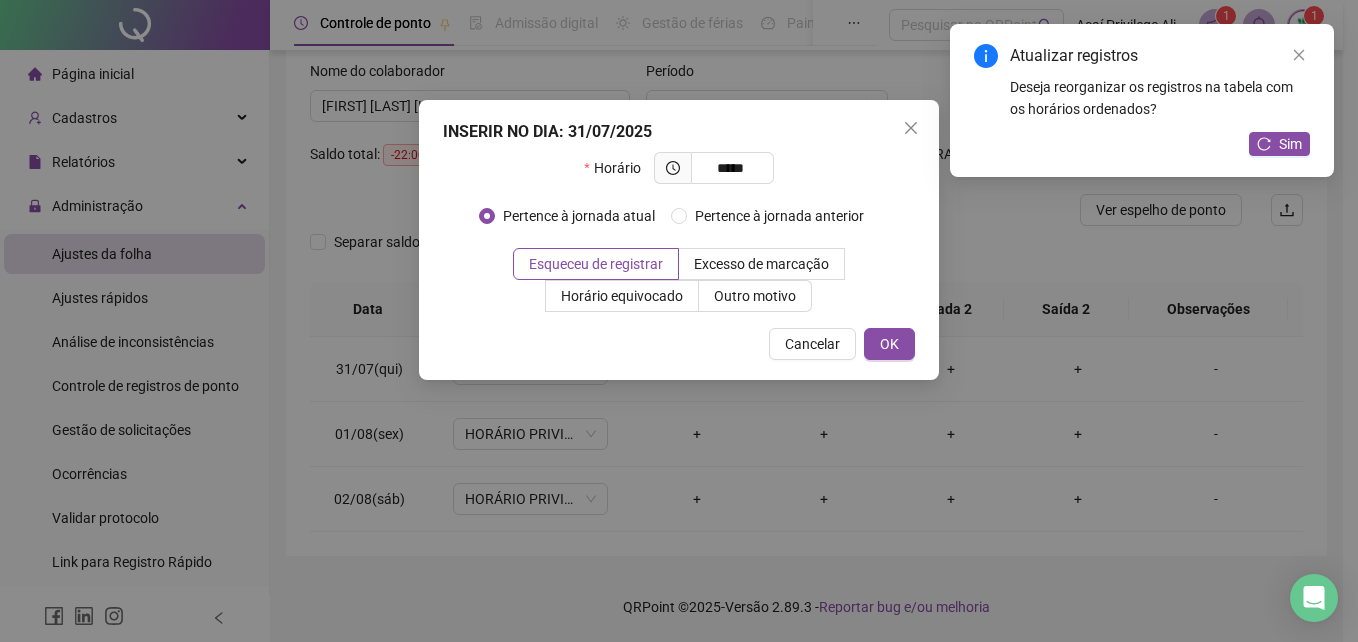 type on "*****" 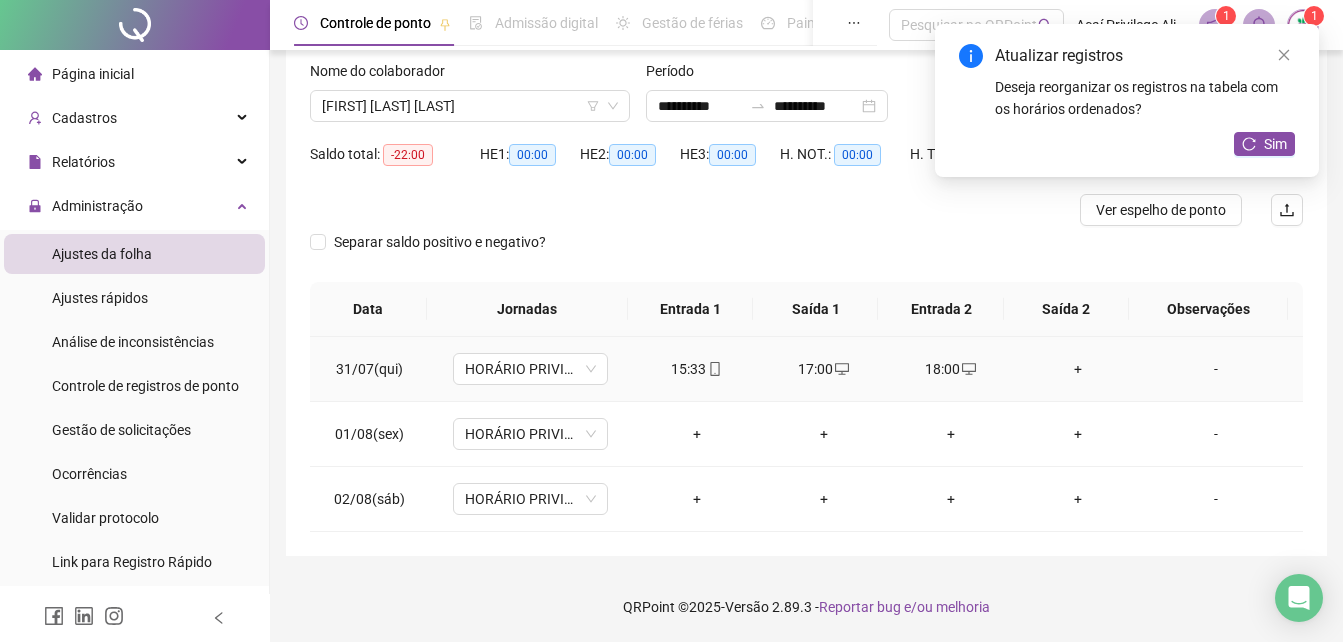 click on "+" at bounding box center (1077, 369) 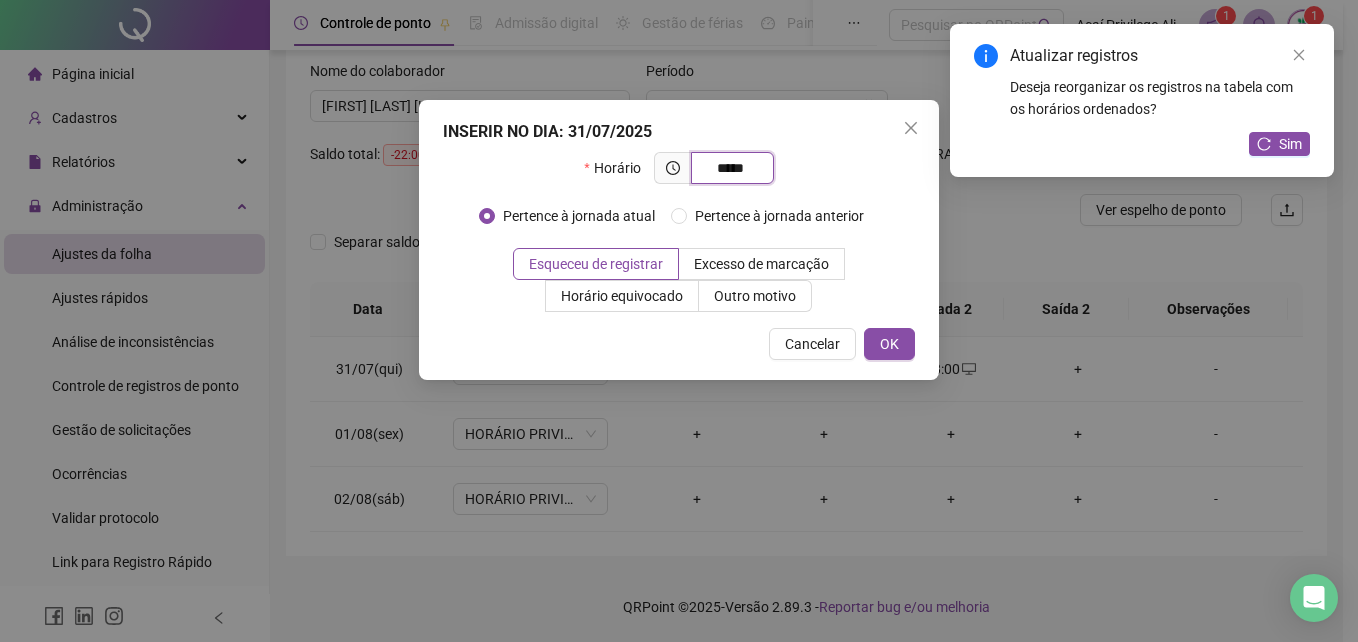 type on "*****" 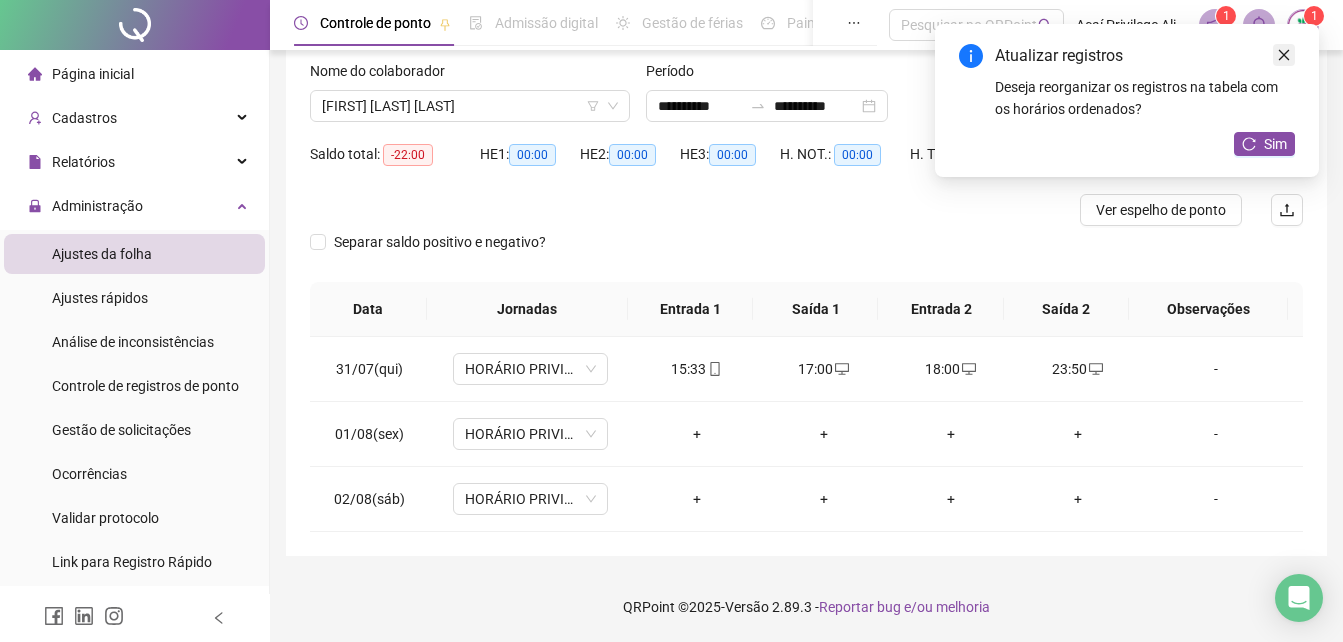 click at bounding box center [1284, 55] 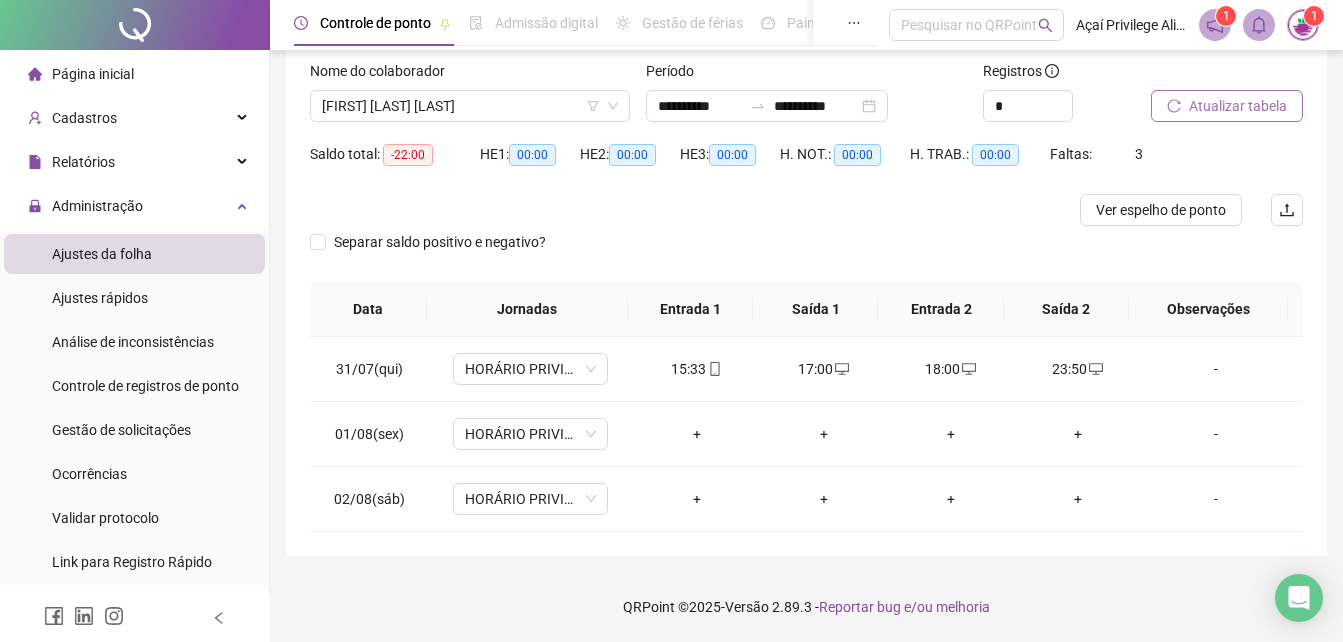 click on "Atualizar tabela" at bounding box center (1238, 106) 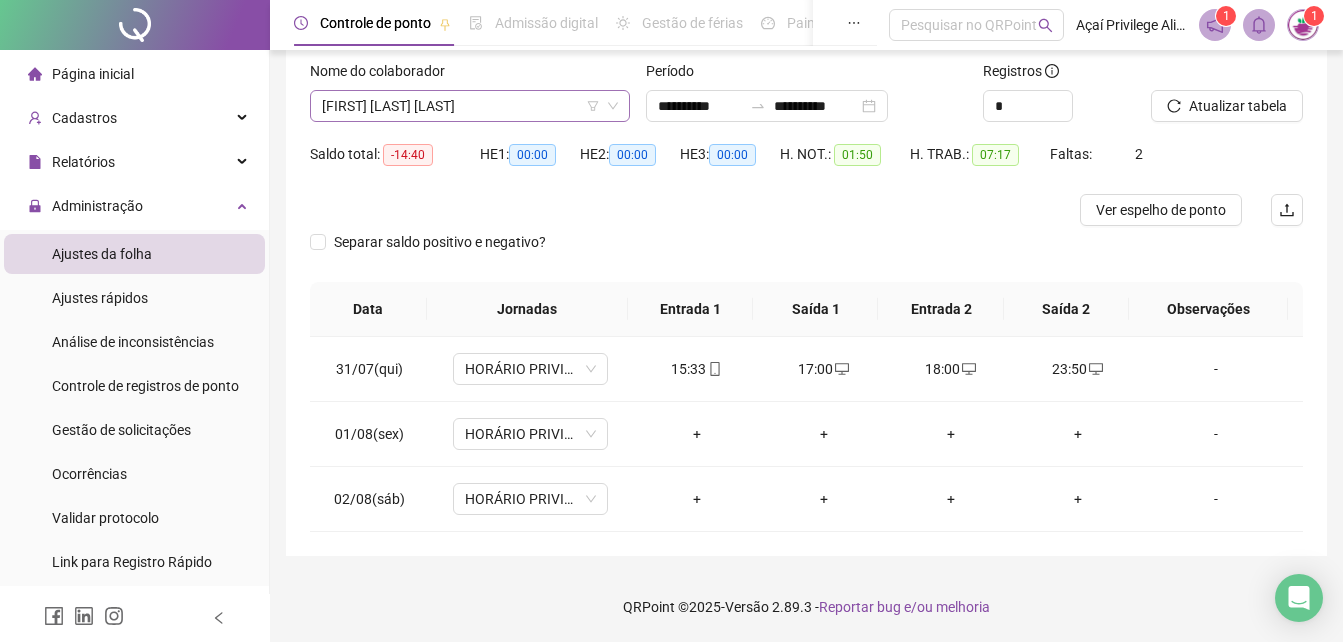 click on "[FIRST] [LAST] [LAST]" at bounding box center (470, 106) 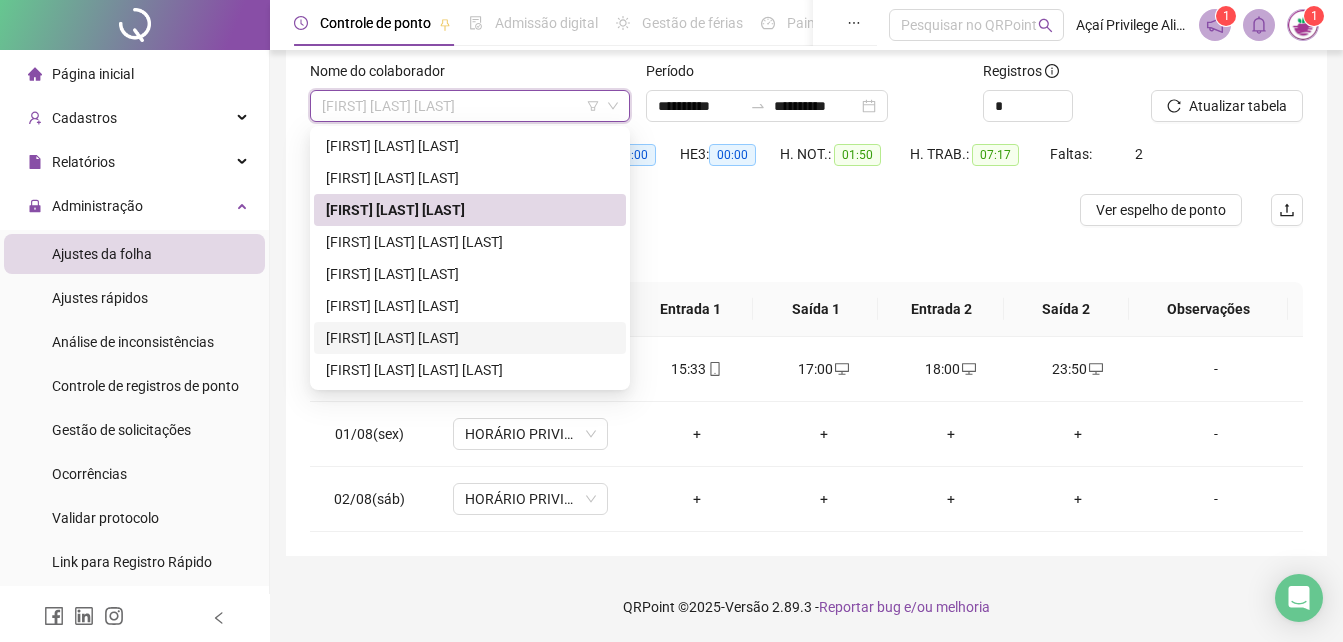click on "[FIRST] [LAST] [LAST]" at bounding box center [470, 338] 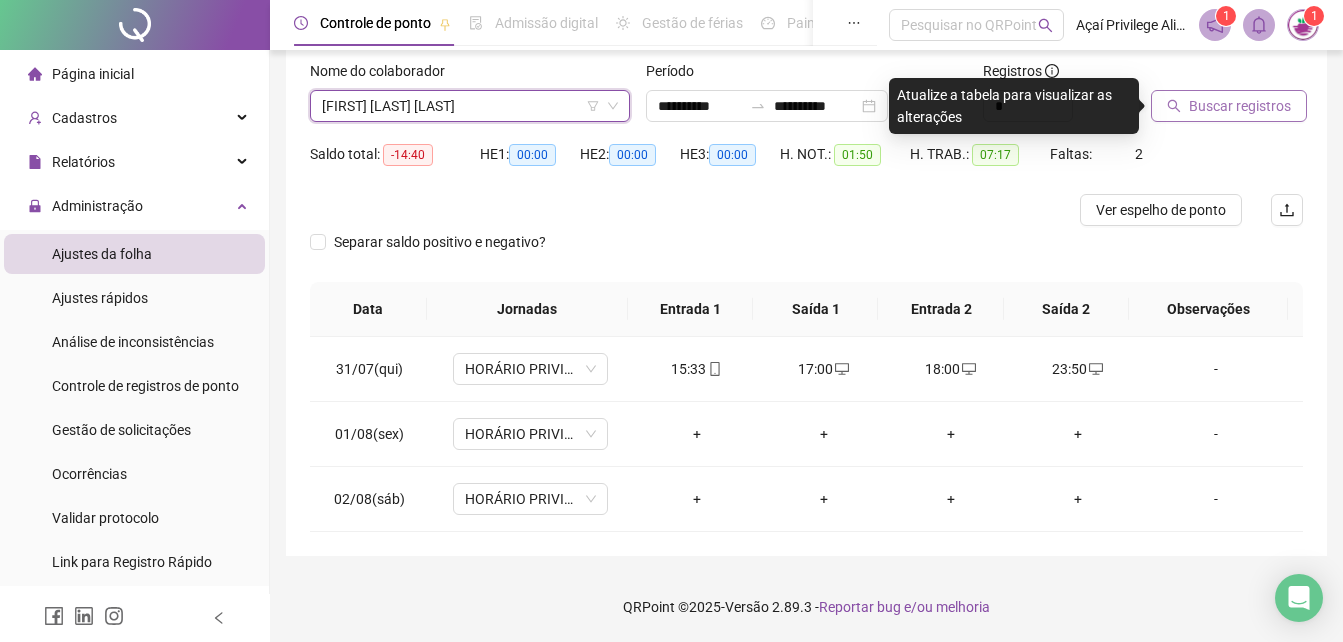 click on "Buscar registros" at bounding box center [1229, 106] 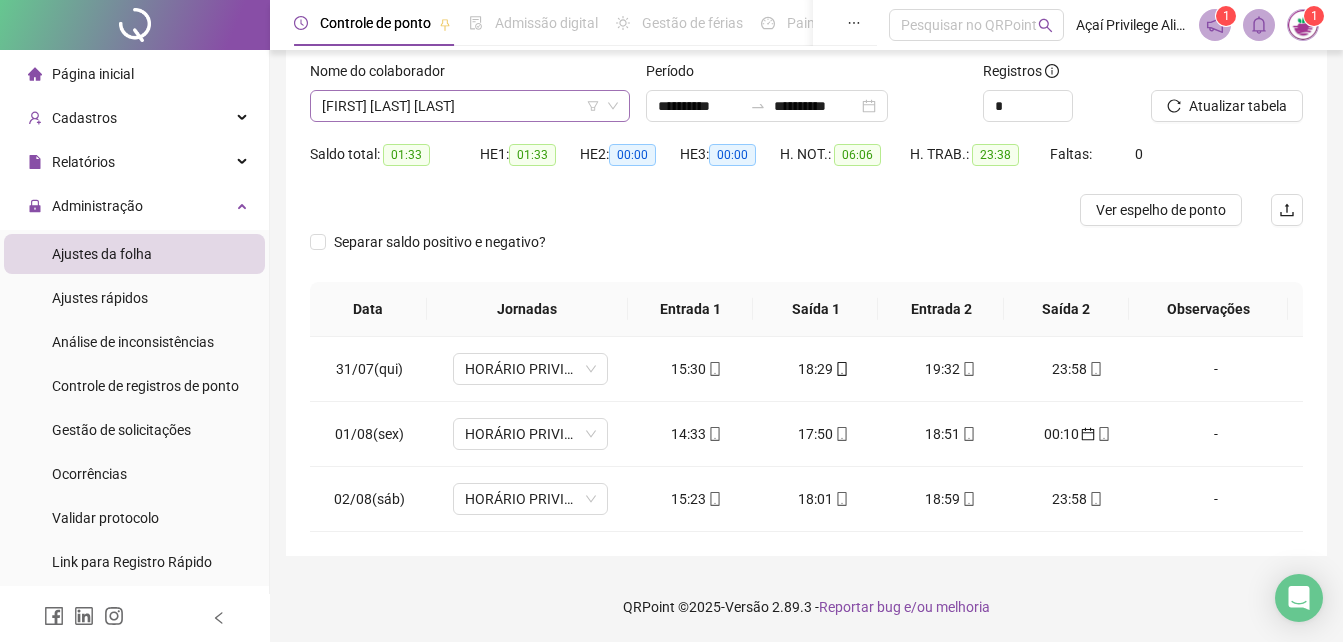 click on "[FIRST] [LAST] [LAST]" at bounding box center (470, 106) 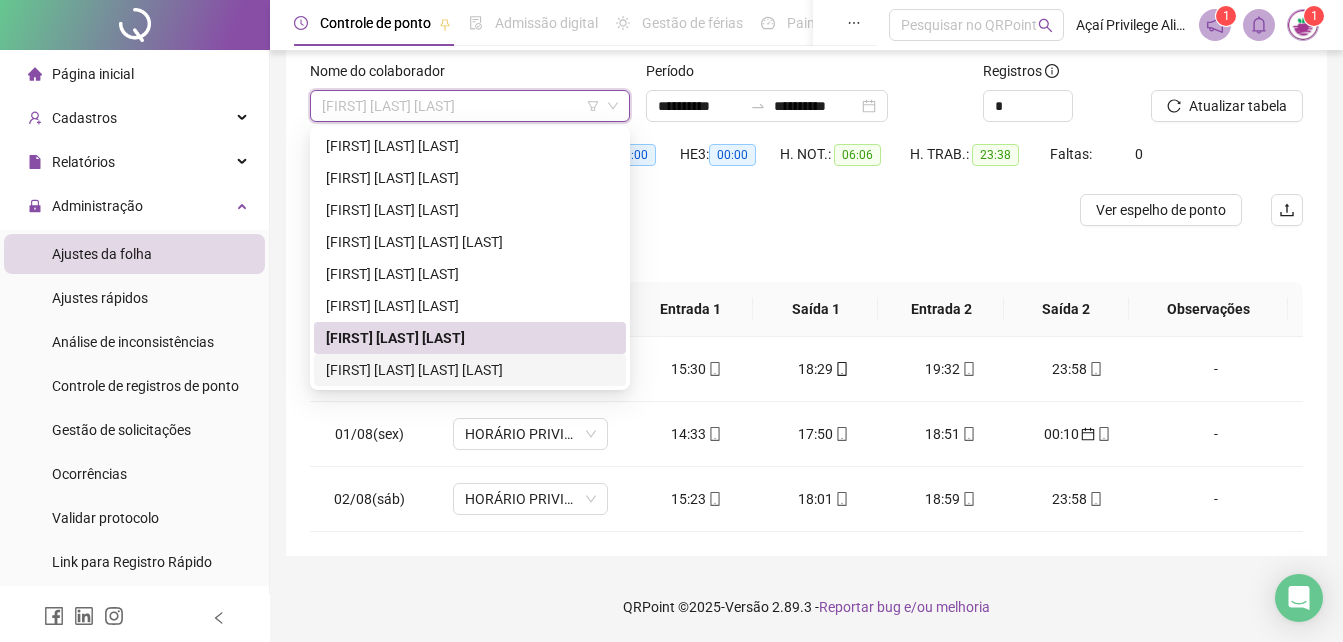 drag, startPoint x: 446, startPoint y: 367, endPoint x: 489, endPoint y: 365, distance: 43.046486 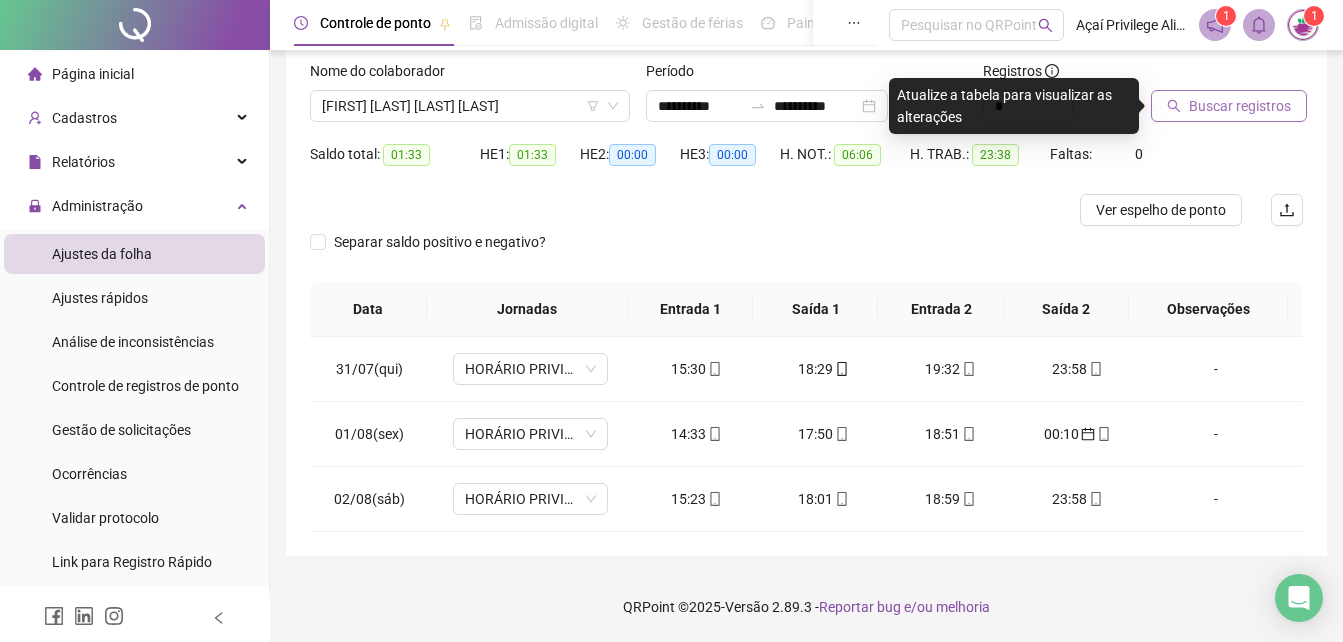 click on "Buscar registros" at bounding box center [1240, 106] 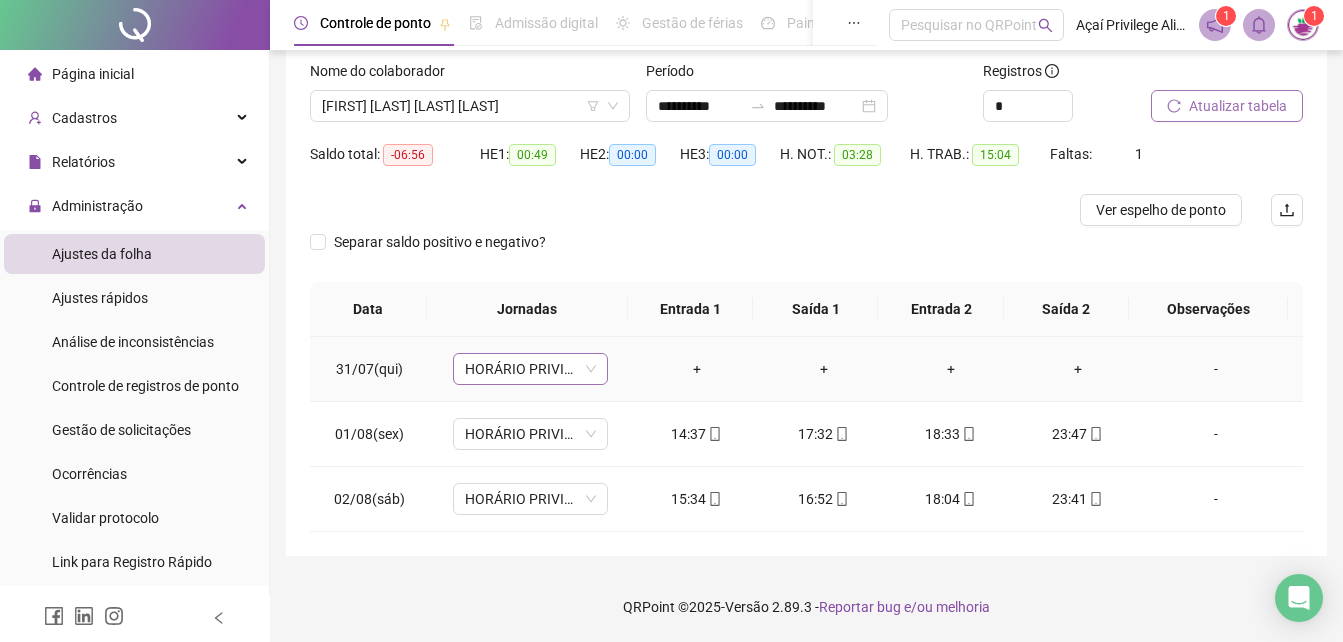 click on "HORÁRIO PRIVILEGE PRAZERES" at bounding box center [530, 369] 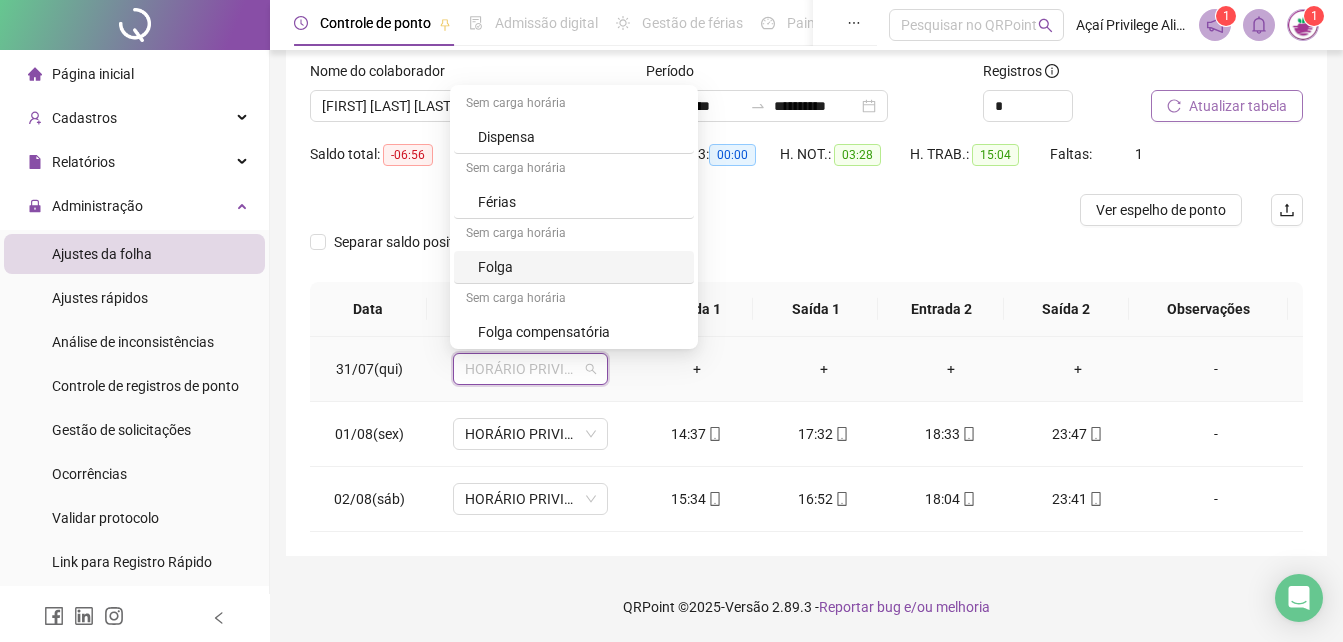 click on "Folga" at bounding box center (580, 267) 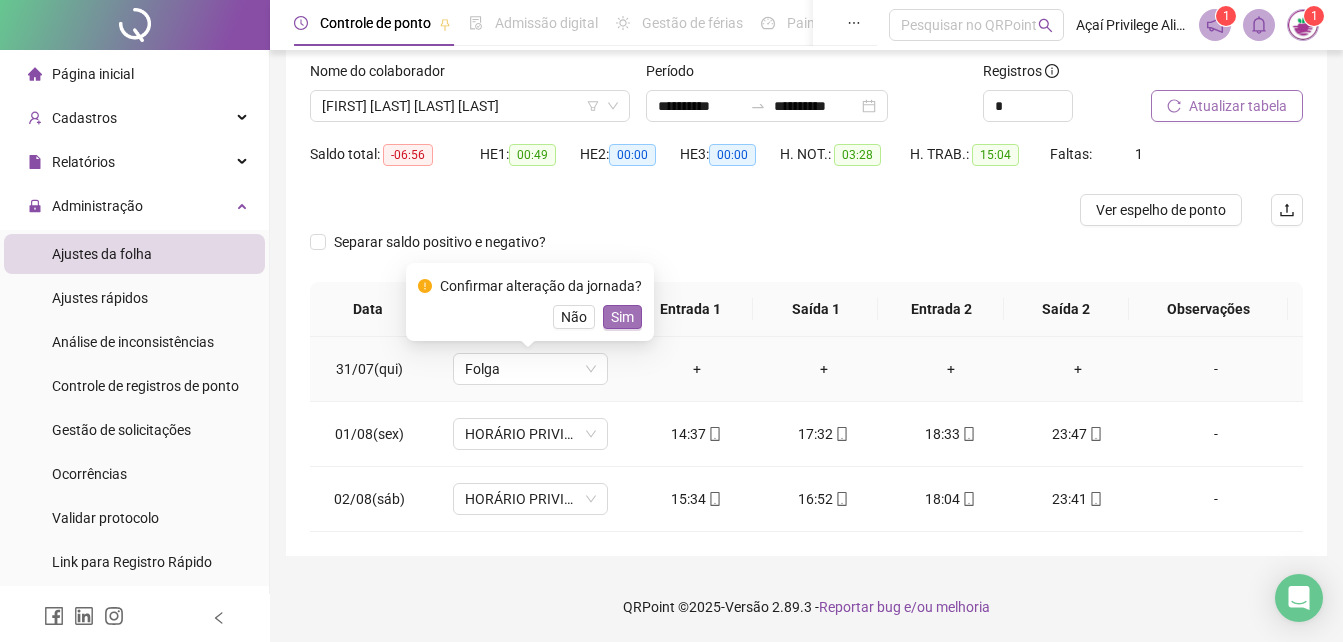 click on "Sim" at bounding box center (622, 317) 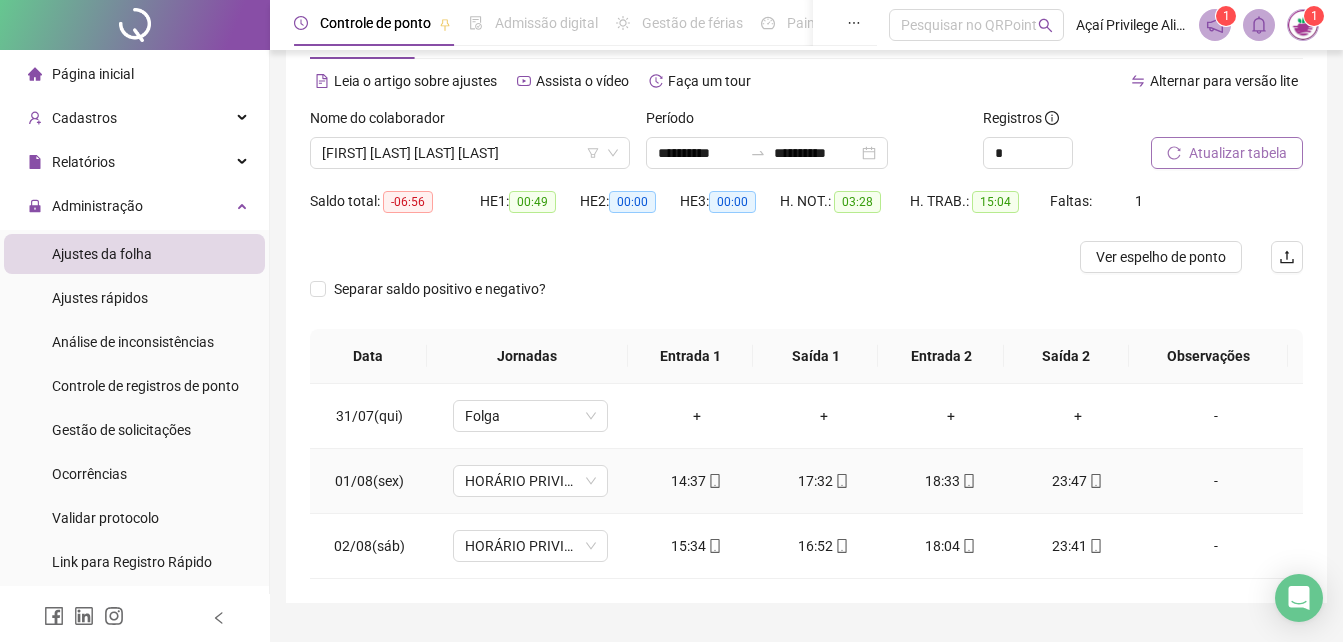 scroll, scrollTop: 0, scrollLeft: 0, axis: both 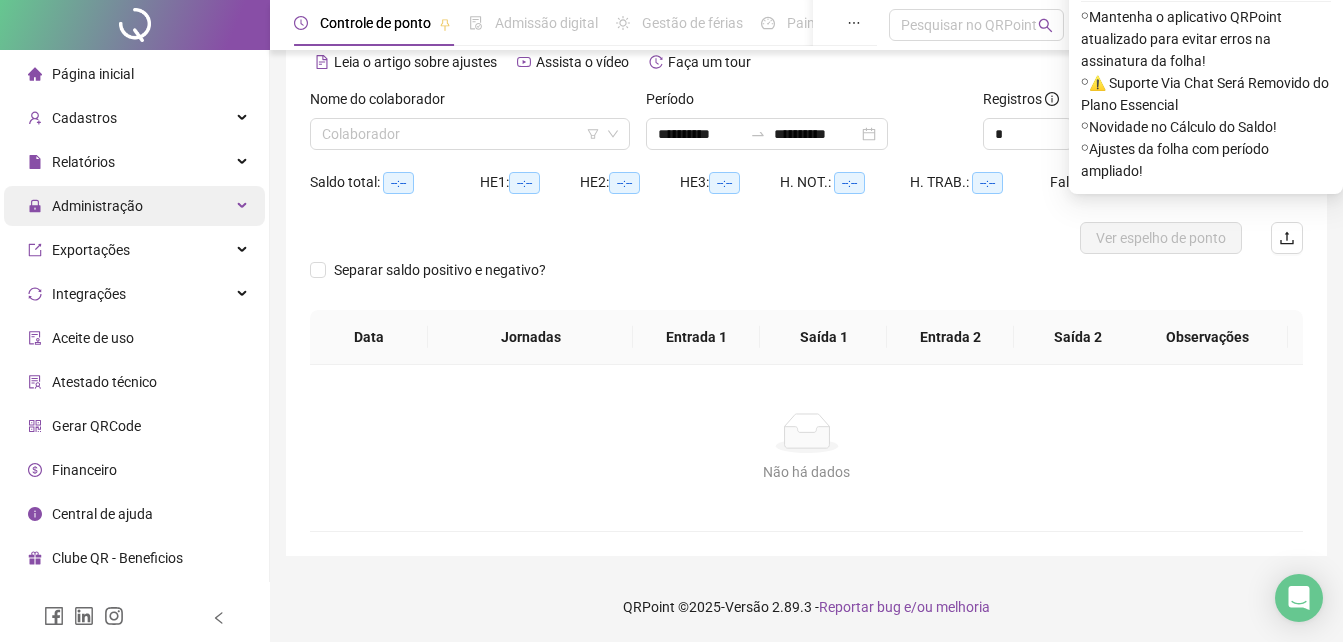 click on "Administração" at bounding box center [134, 206] 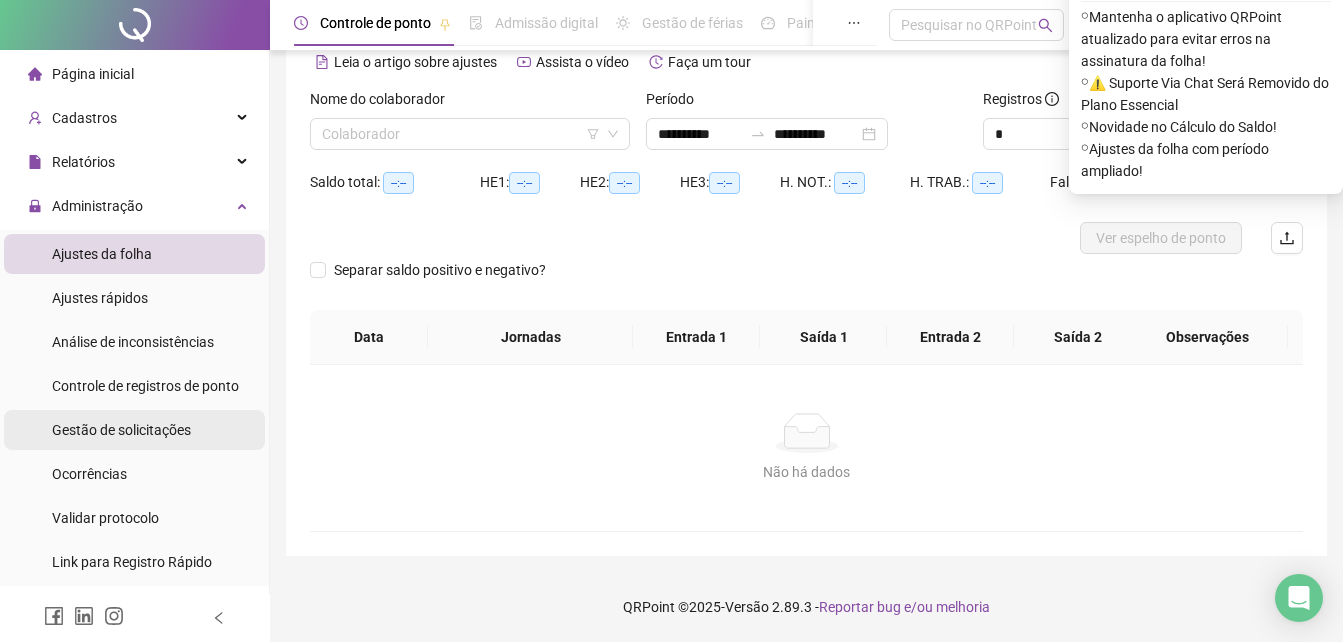click on "Gestão de solicitações" at bounding box center [121, 430] 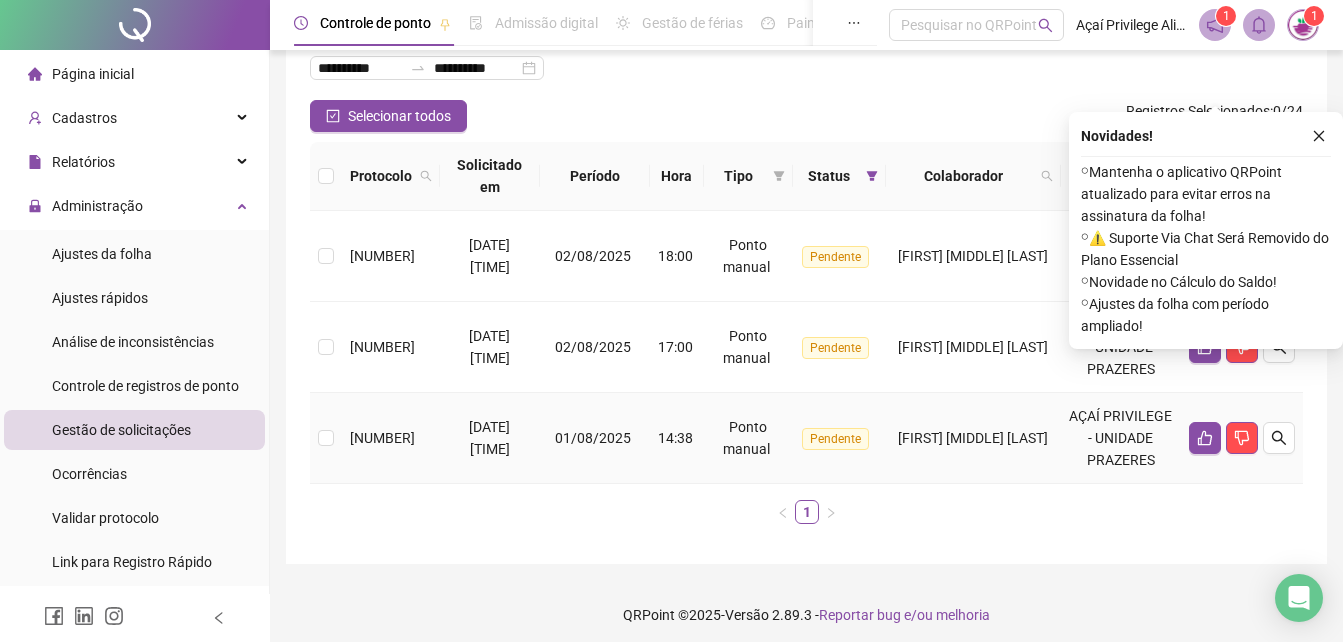 scroll, scrollTop: 200, scrollLeft: 0, axis: vertical 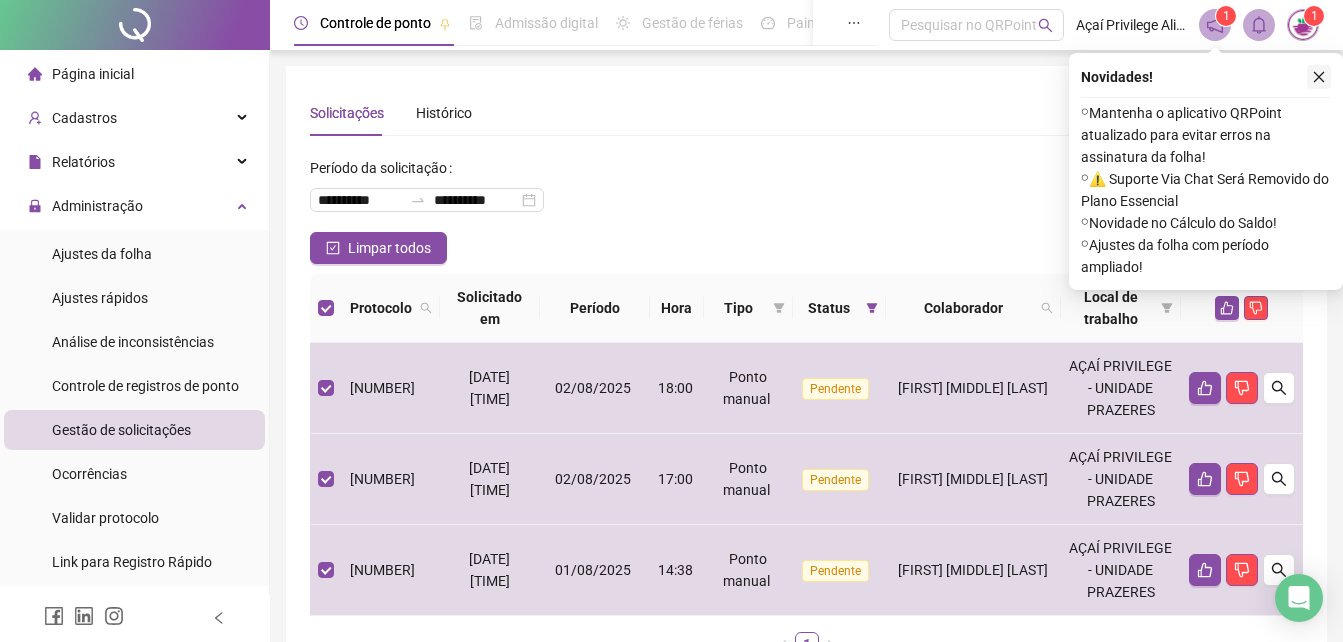 click 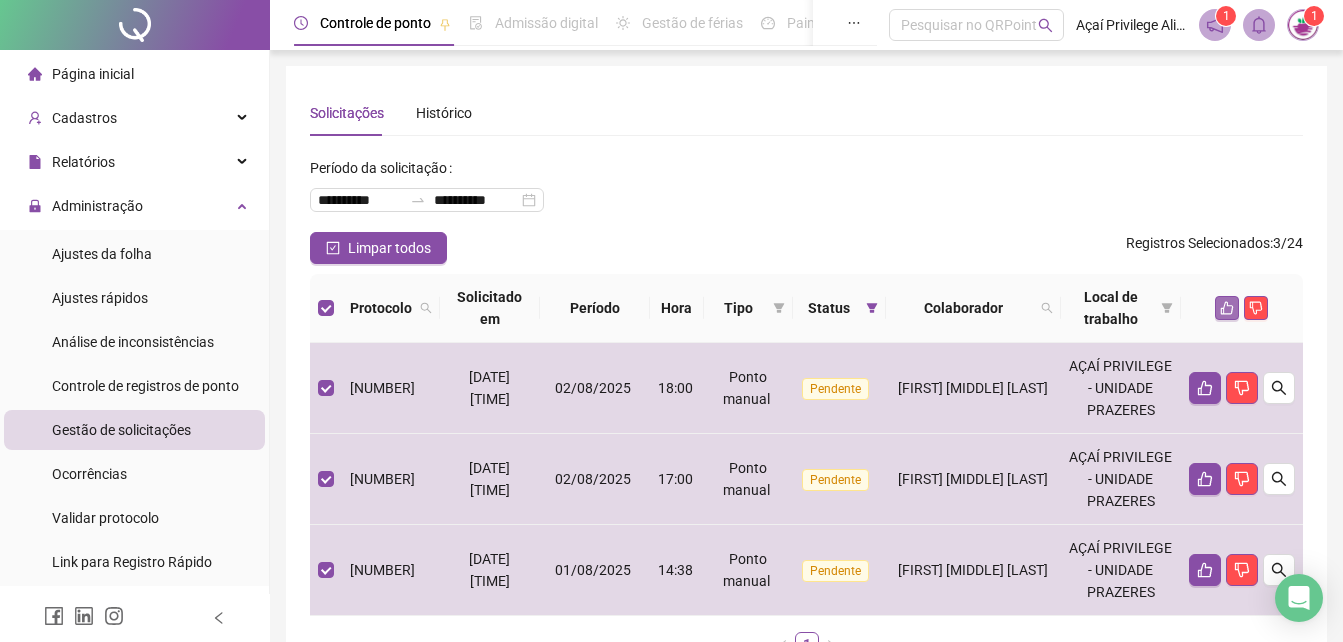 click 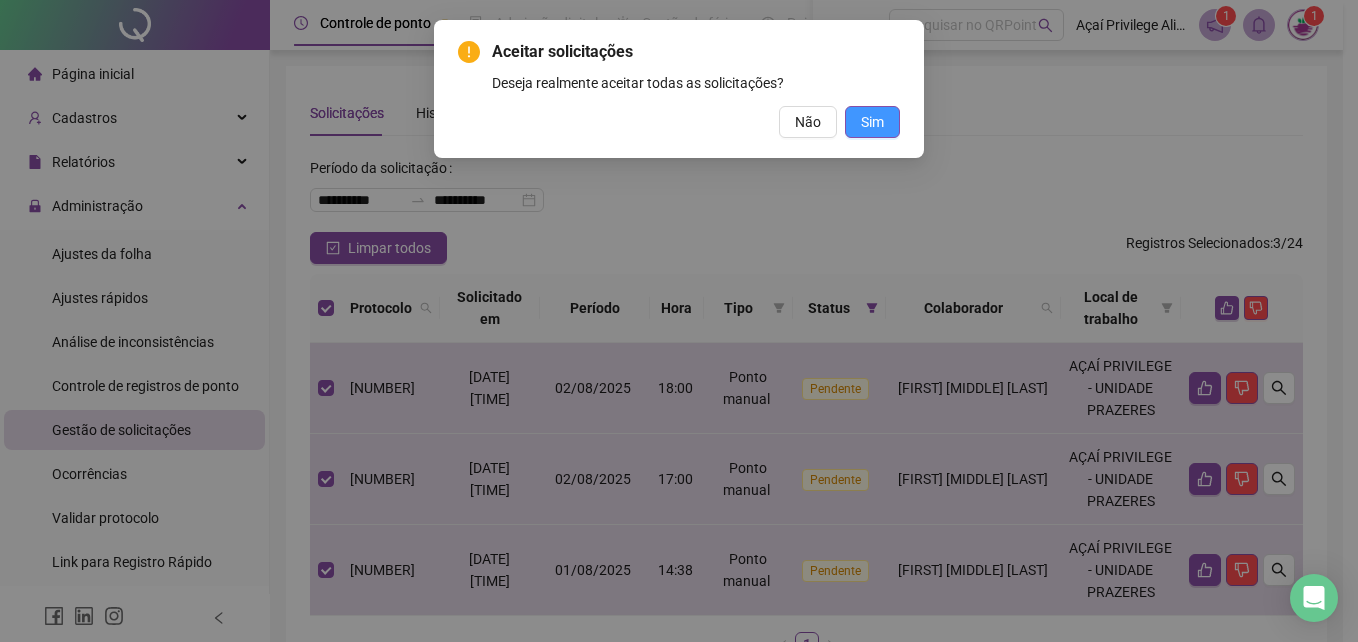 click on "Sim" at bounding box center [872, 122] 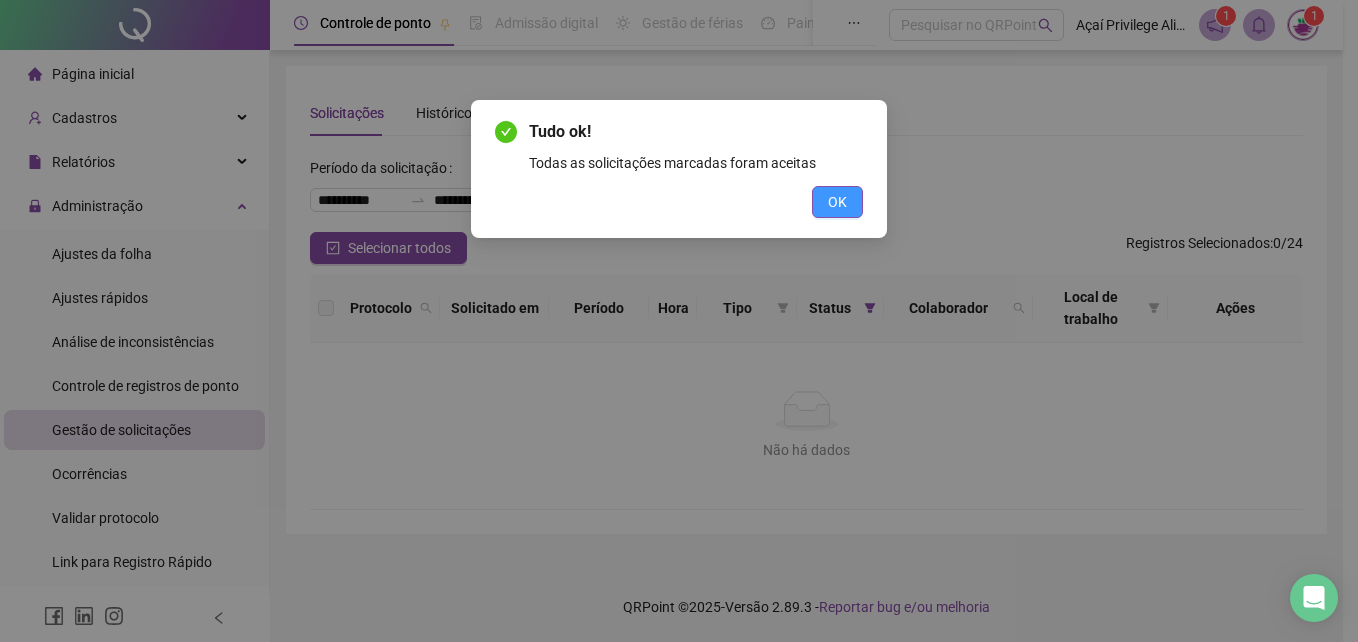 click on "OK" at bounding box center (837, 202) 